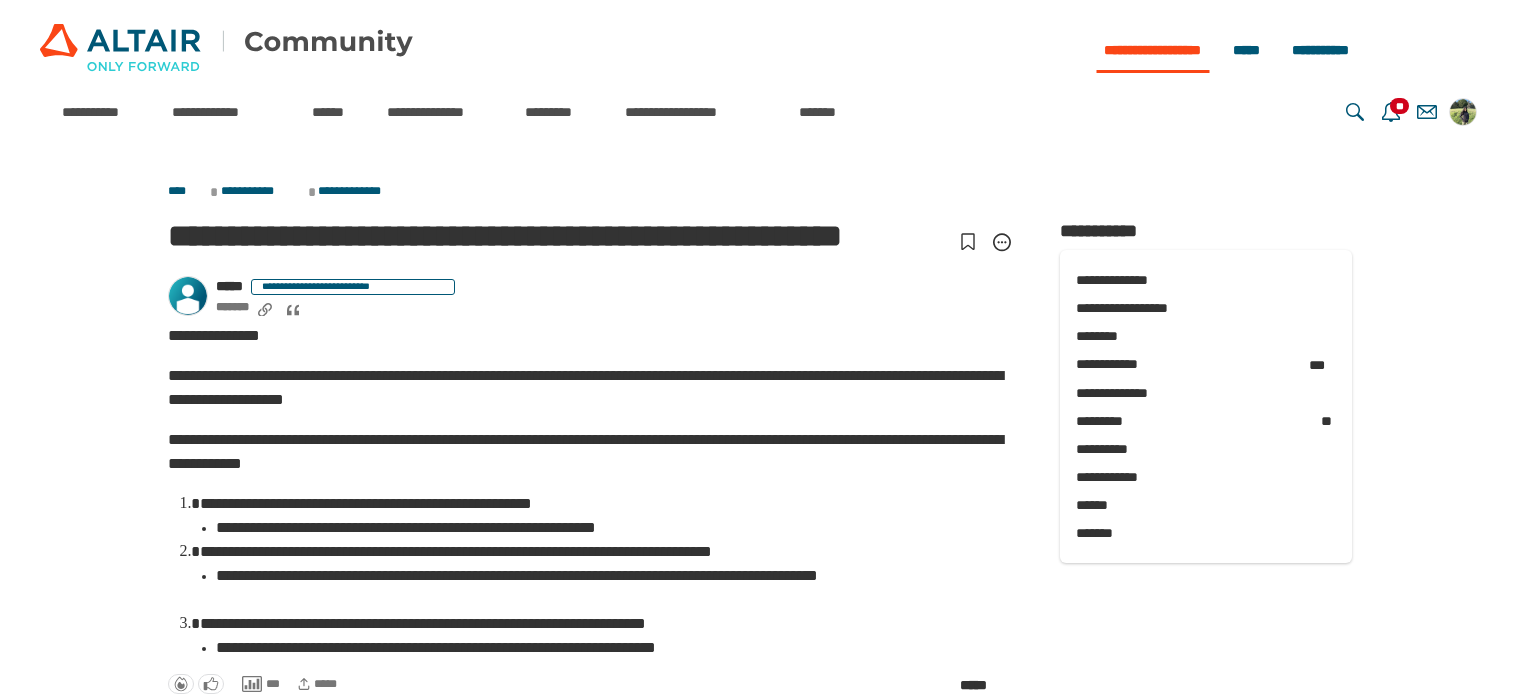 scroll, scrollTop: 0, scrollLeft: 0, axis: both 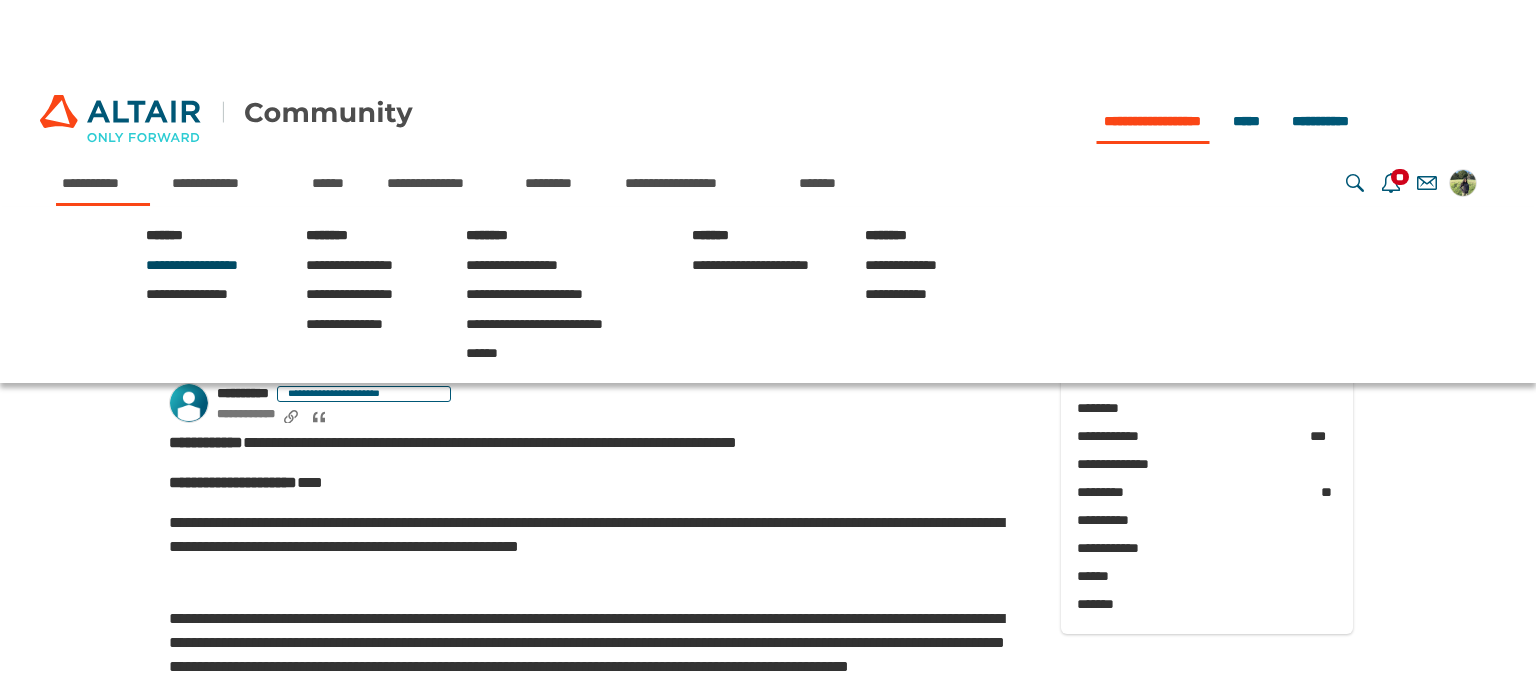 click on "**********" at bounding box center (192, 265) 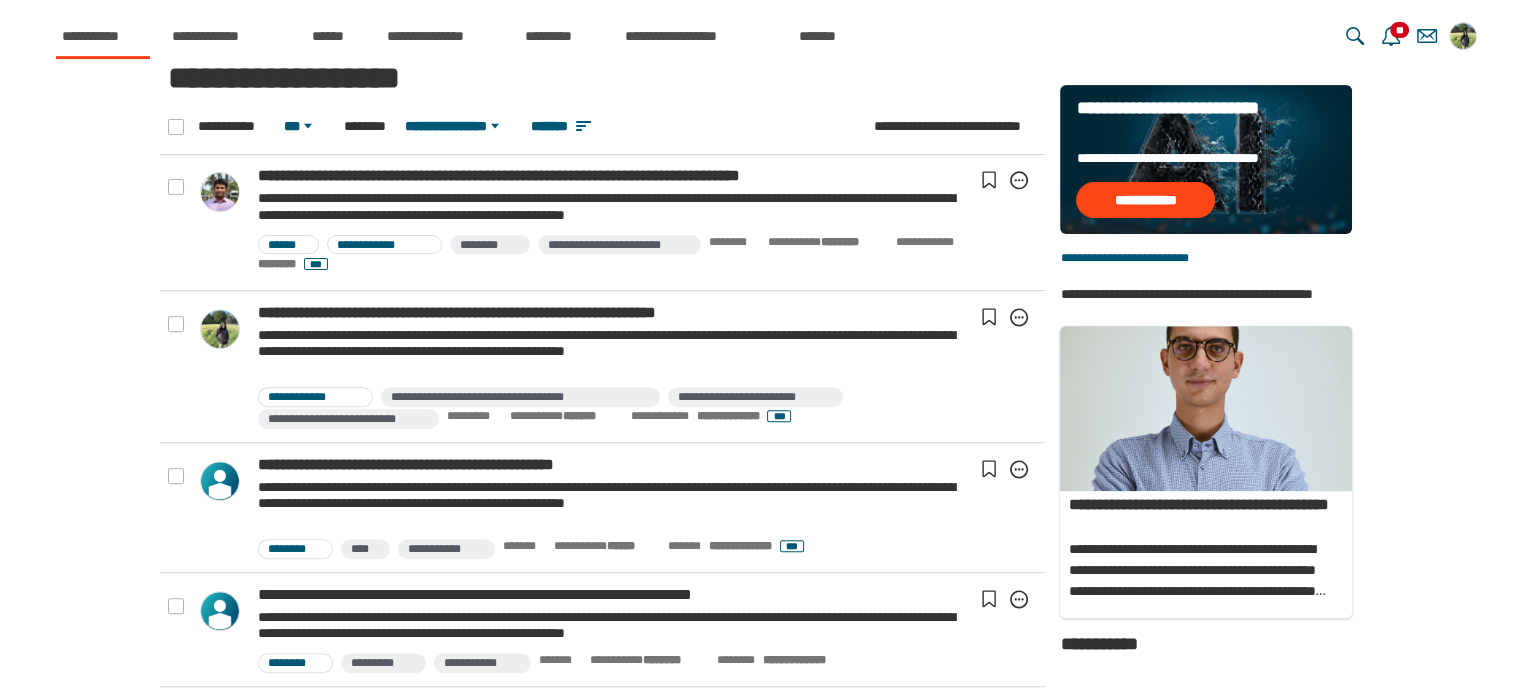 scroll, scrollTop: 704, scrollLeft: 0, axis: vertical 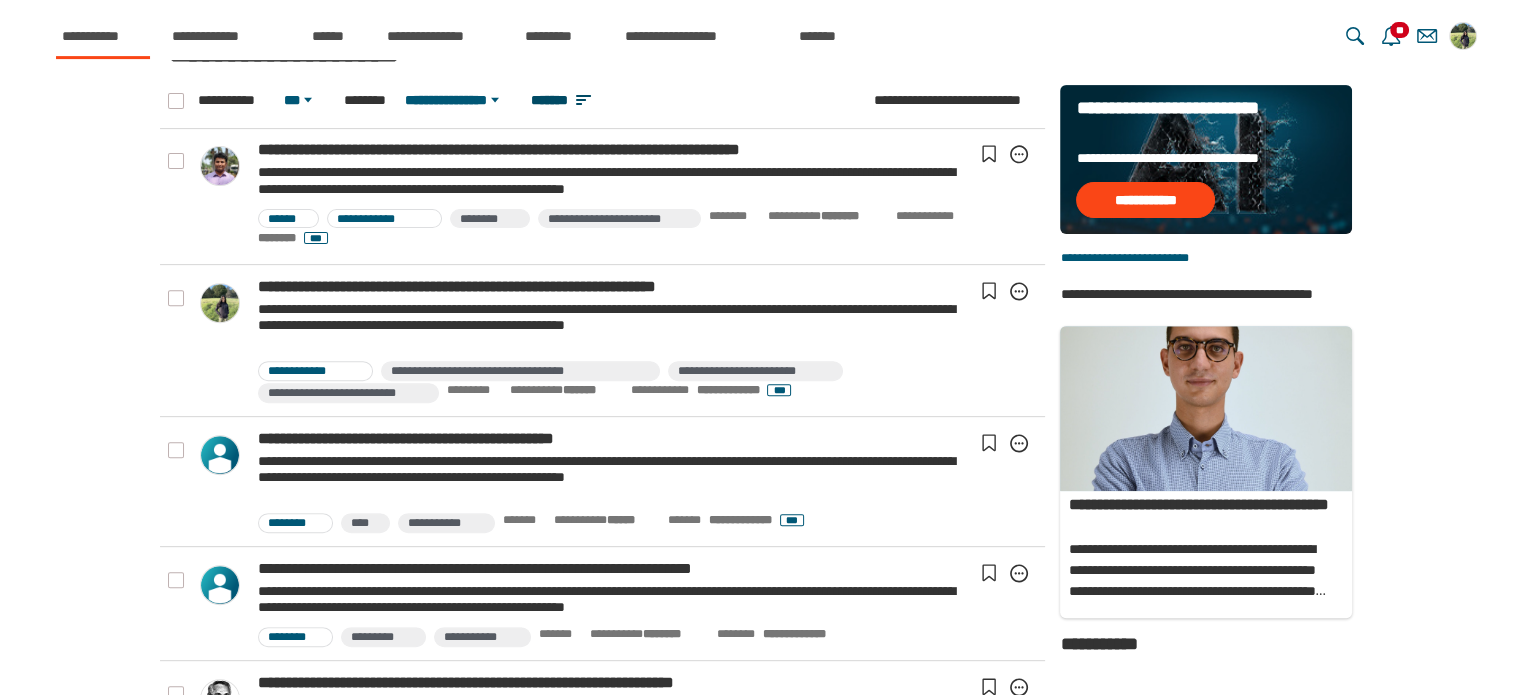 click on "*******" at bounding box center [565, 100] 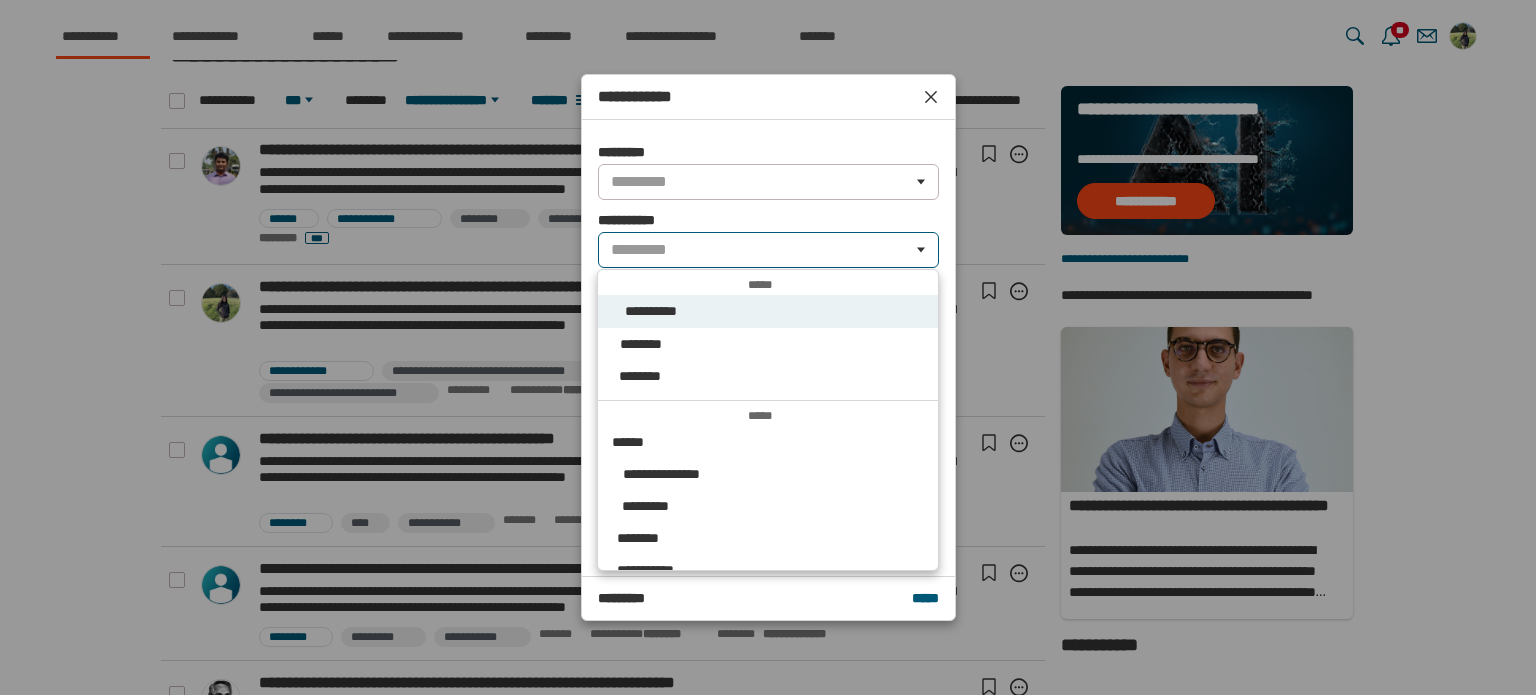 click on "*********" at bounding box center (640, 250) 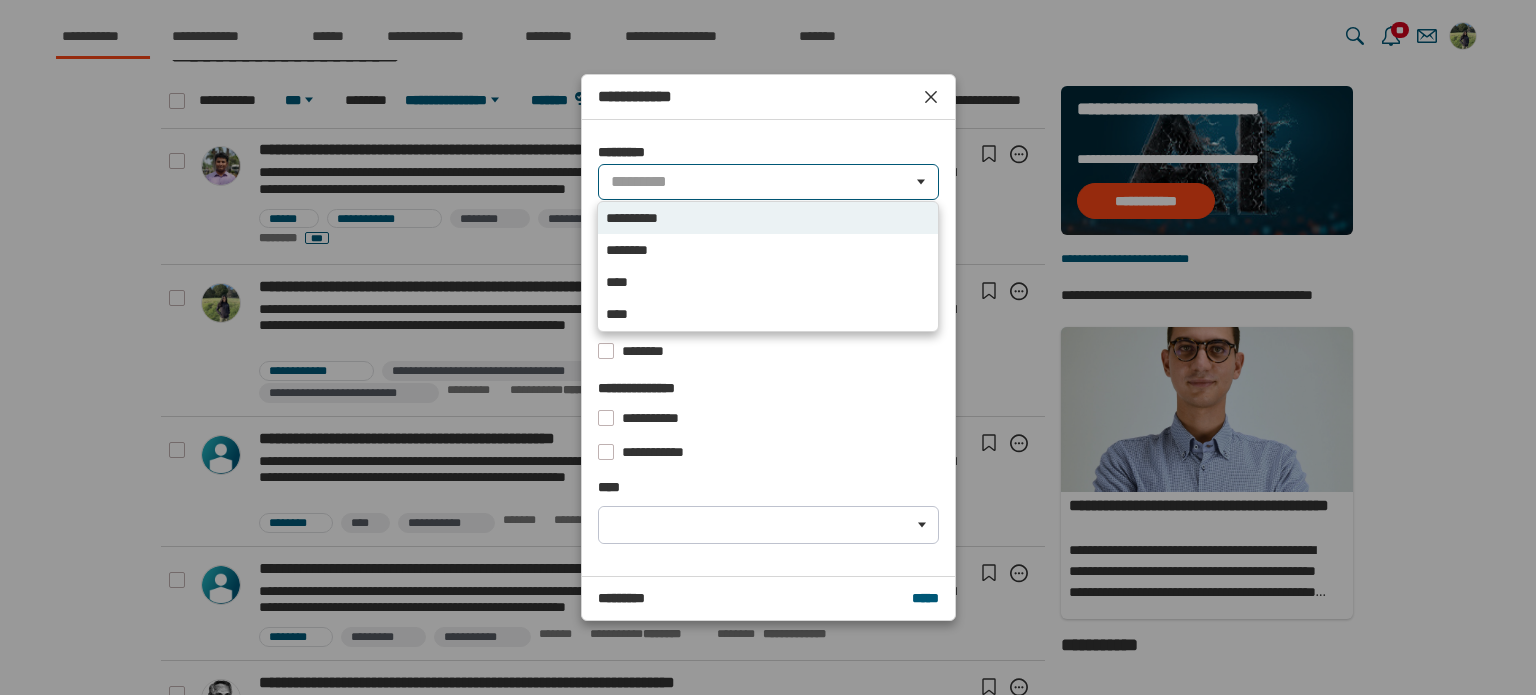 click on "*********" at bounding box center (640, 182) 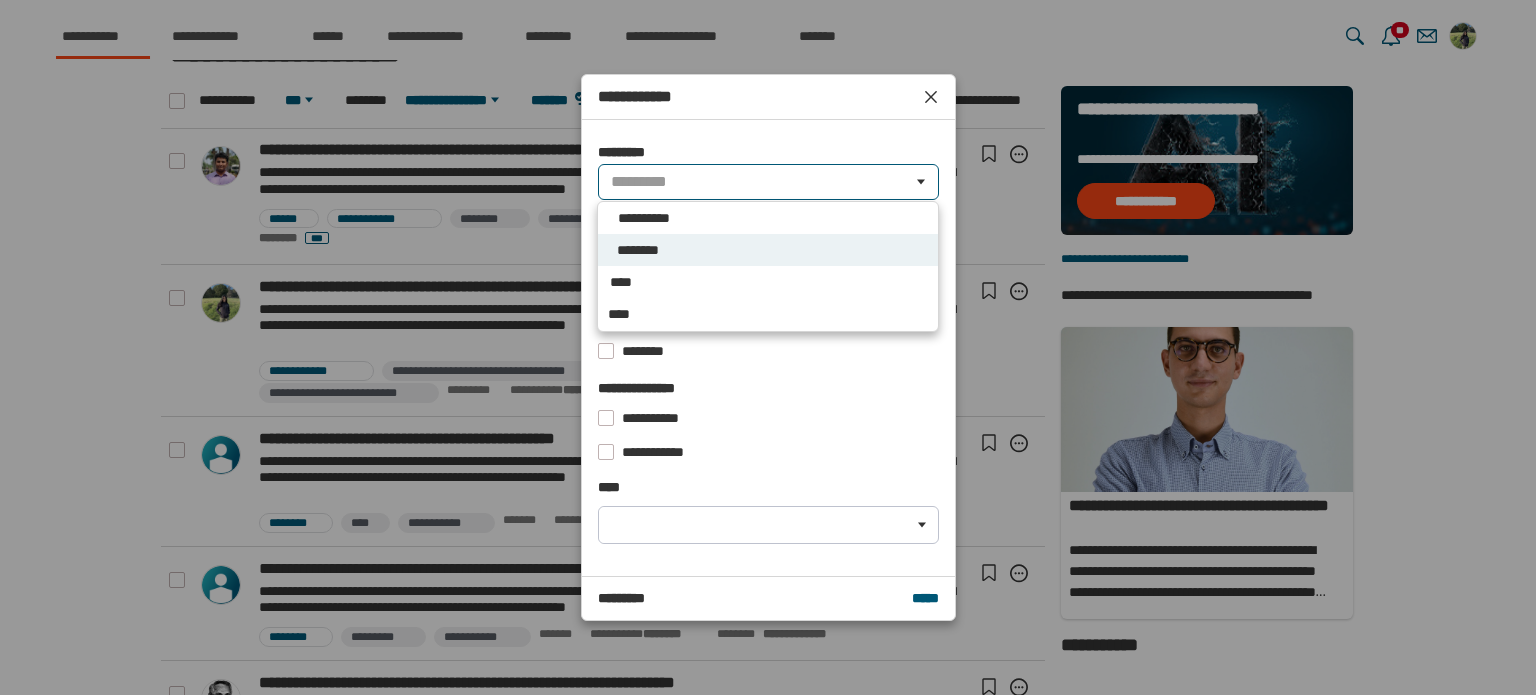 click on "********" at bounding box center [767, 250] 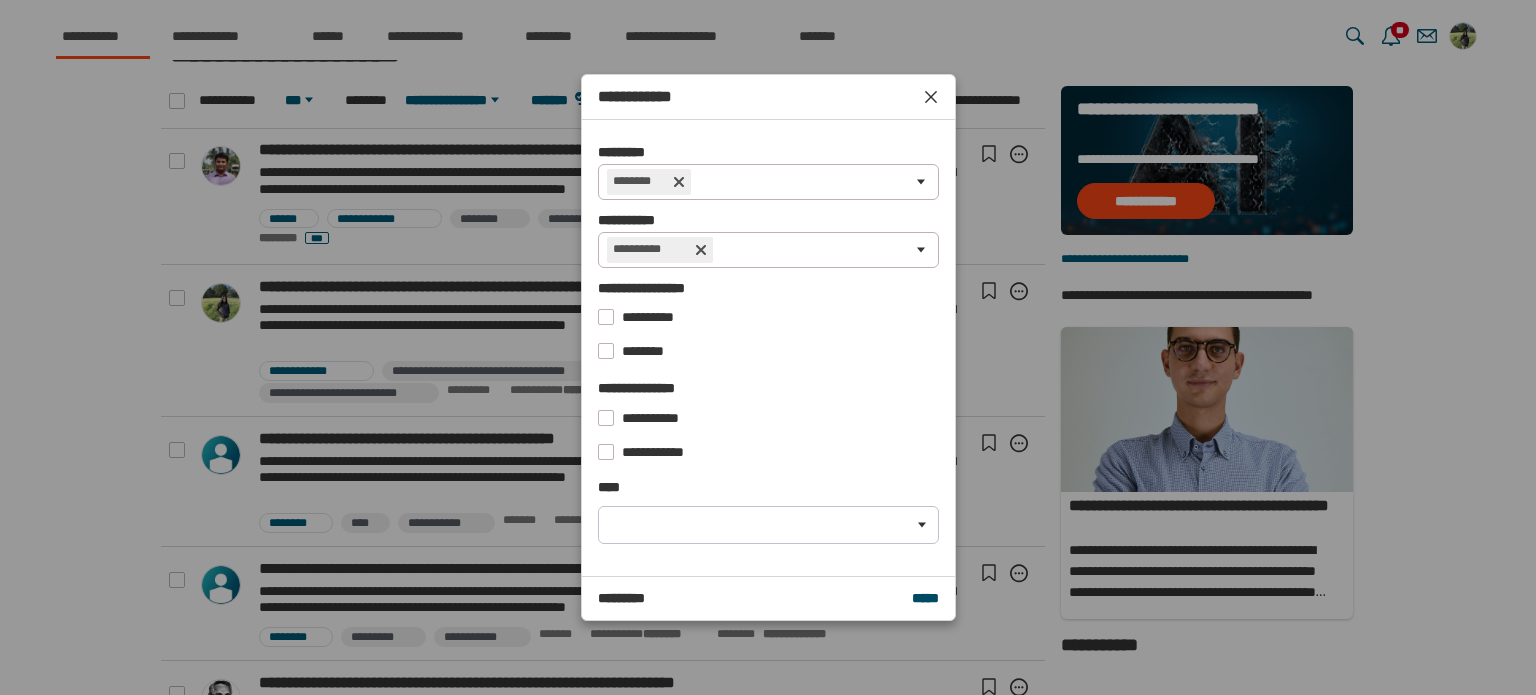 click on "*****" at bounding box center (925, 598) 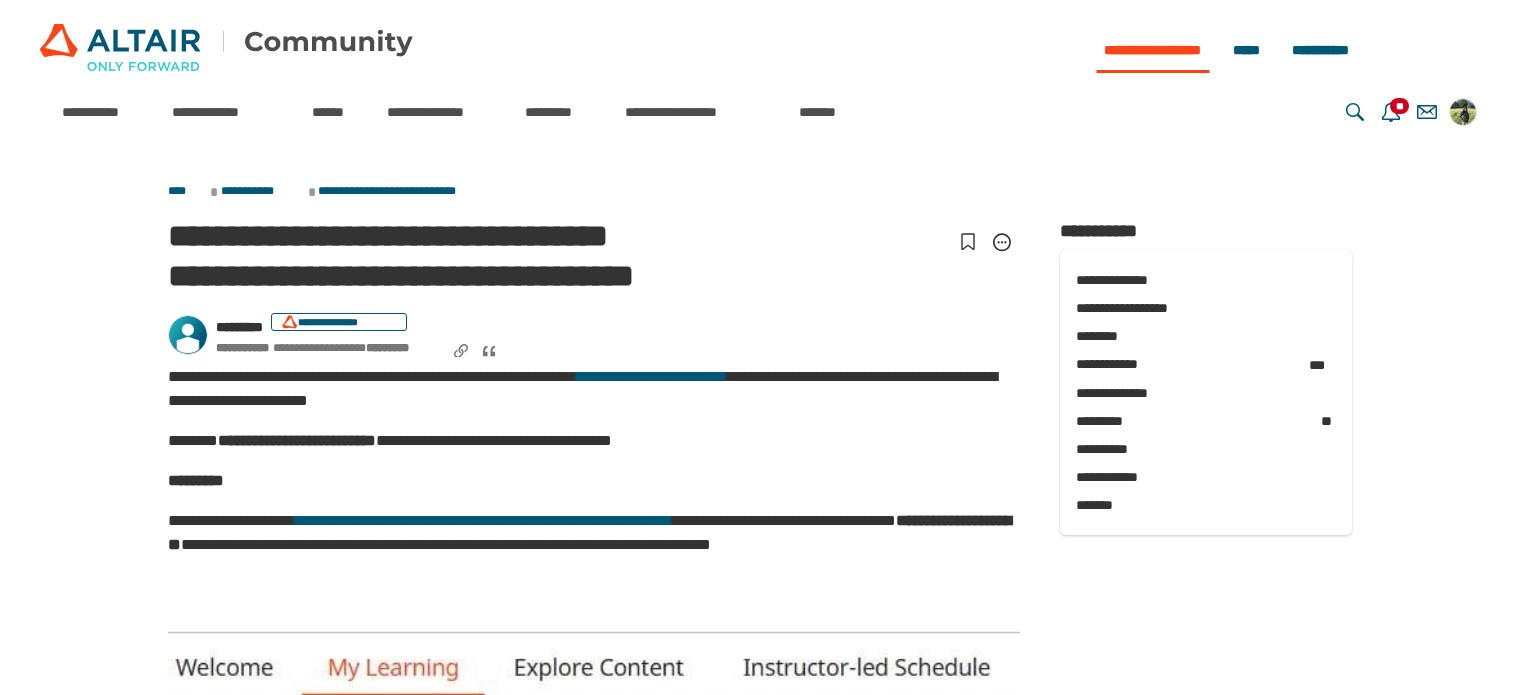 scroll, scrollTop: 0, scrollLeft: 0, axis: both 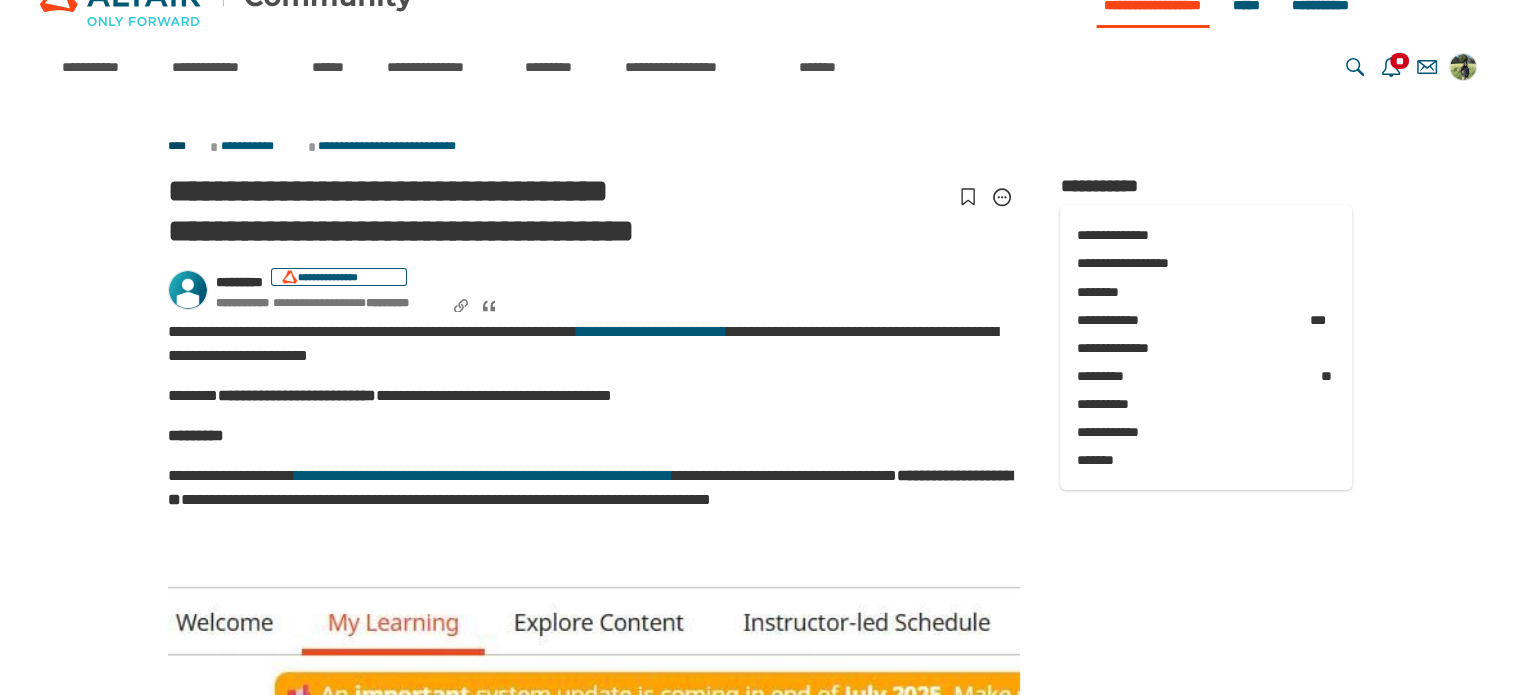 click on "****" at bounding box center (187, 147) 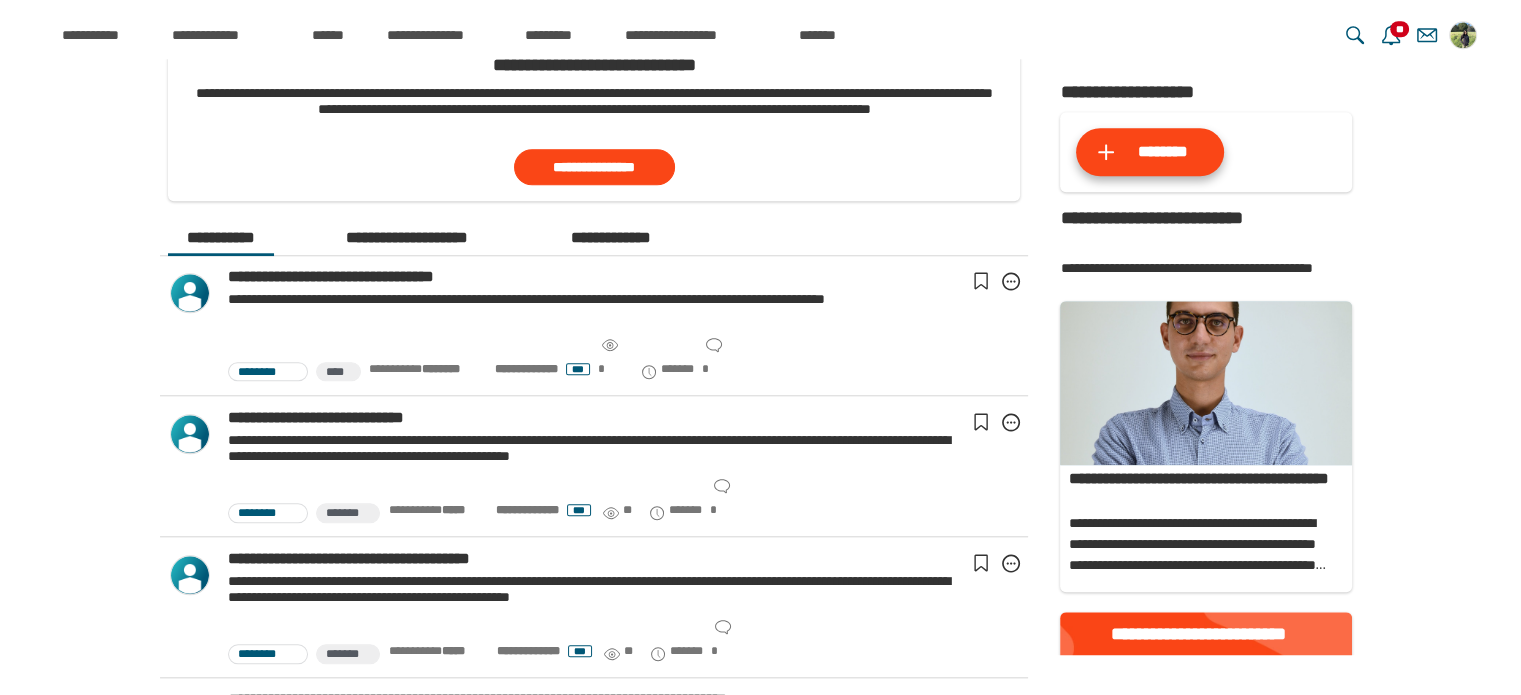 scroll, scrollTop: 1836, scrollLeft: 0, axis: vertical 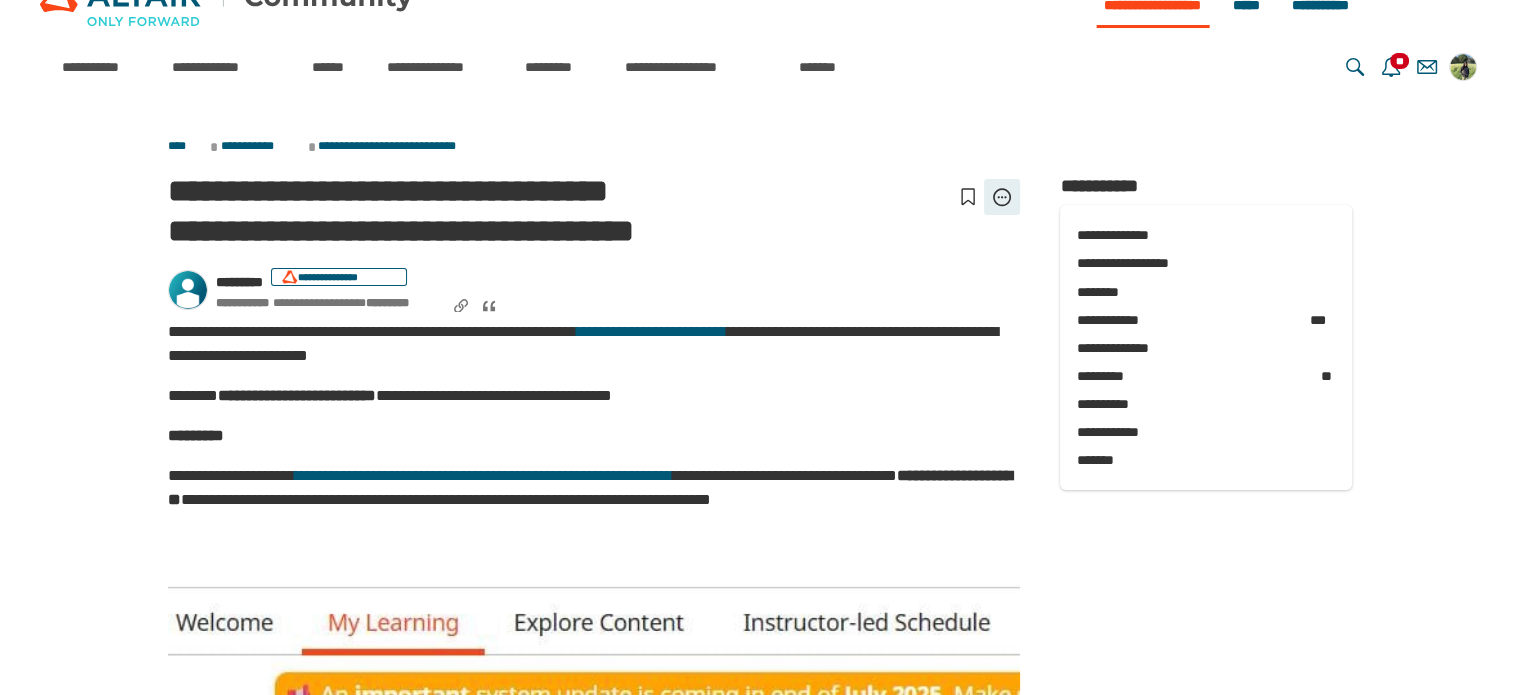 click on "**********" at bounding box center (1002, 197) 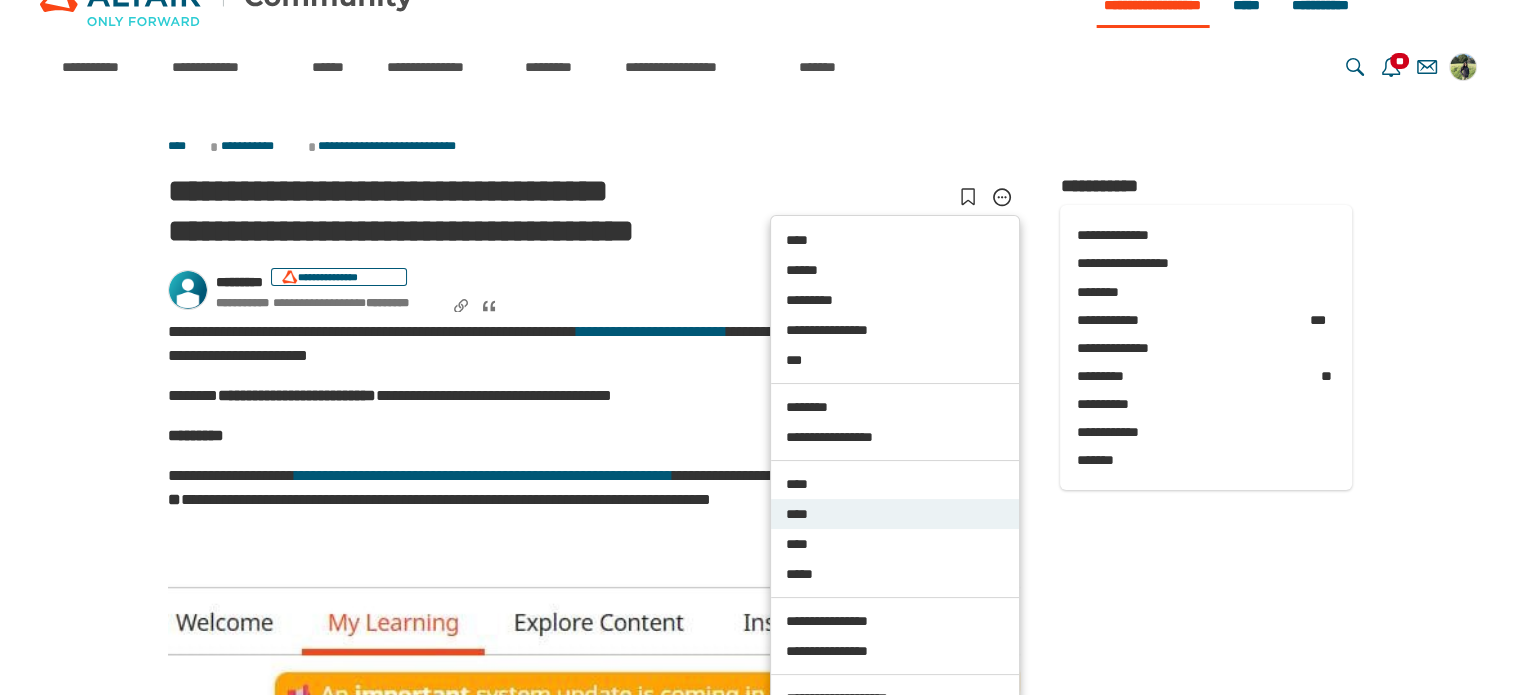 click on "****" at bounding box center (895, 515) 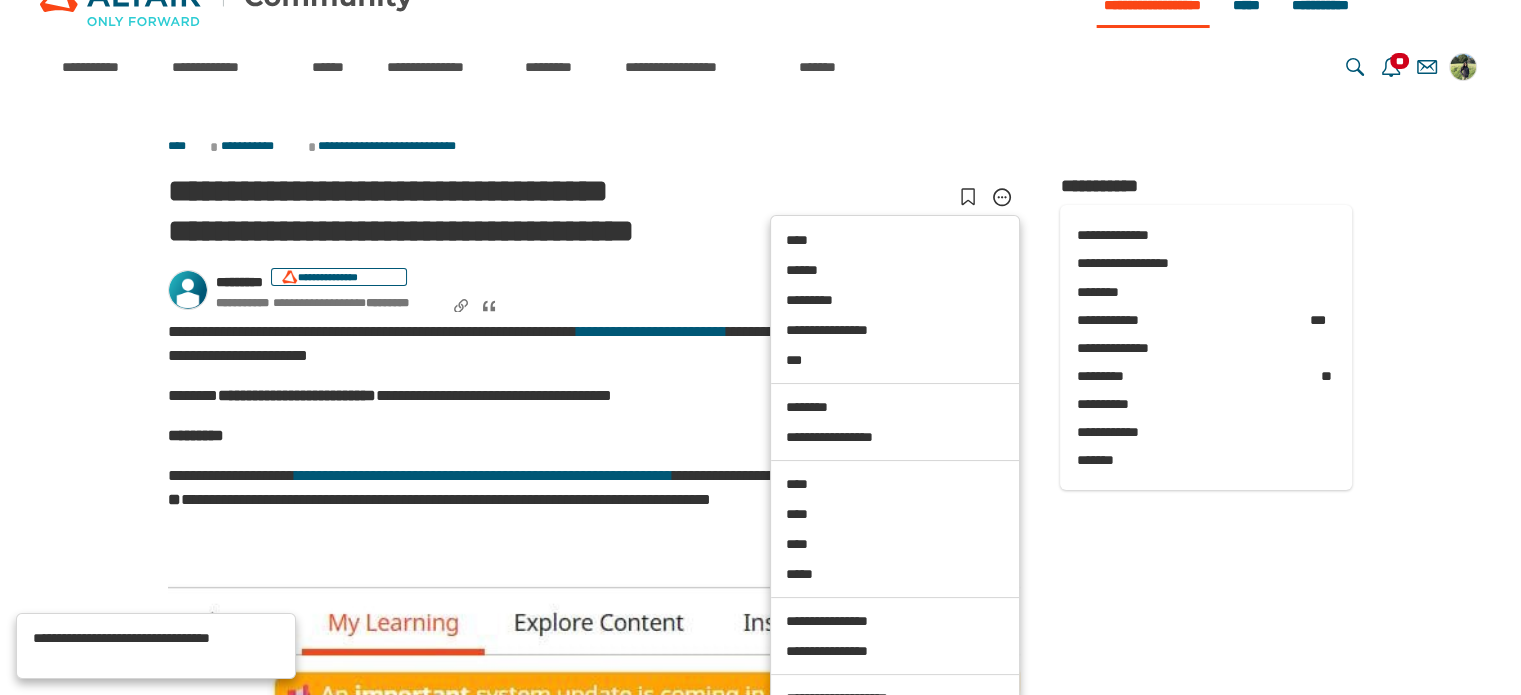 click on "**********" at bounding box center (594, 1882) 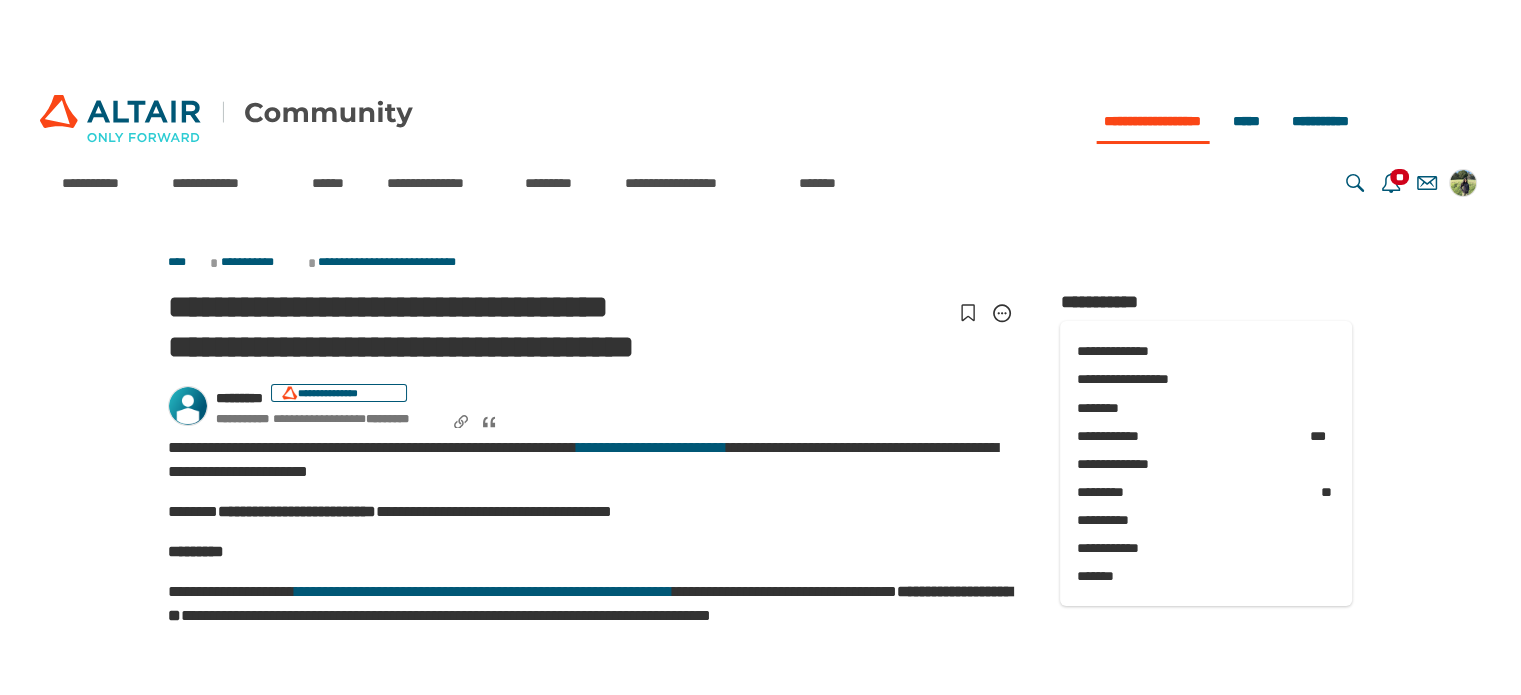 scroll, scrollTop: 0, scrollLeft: 0, axis: both 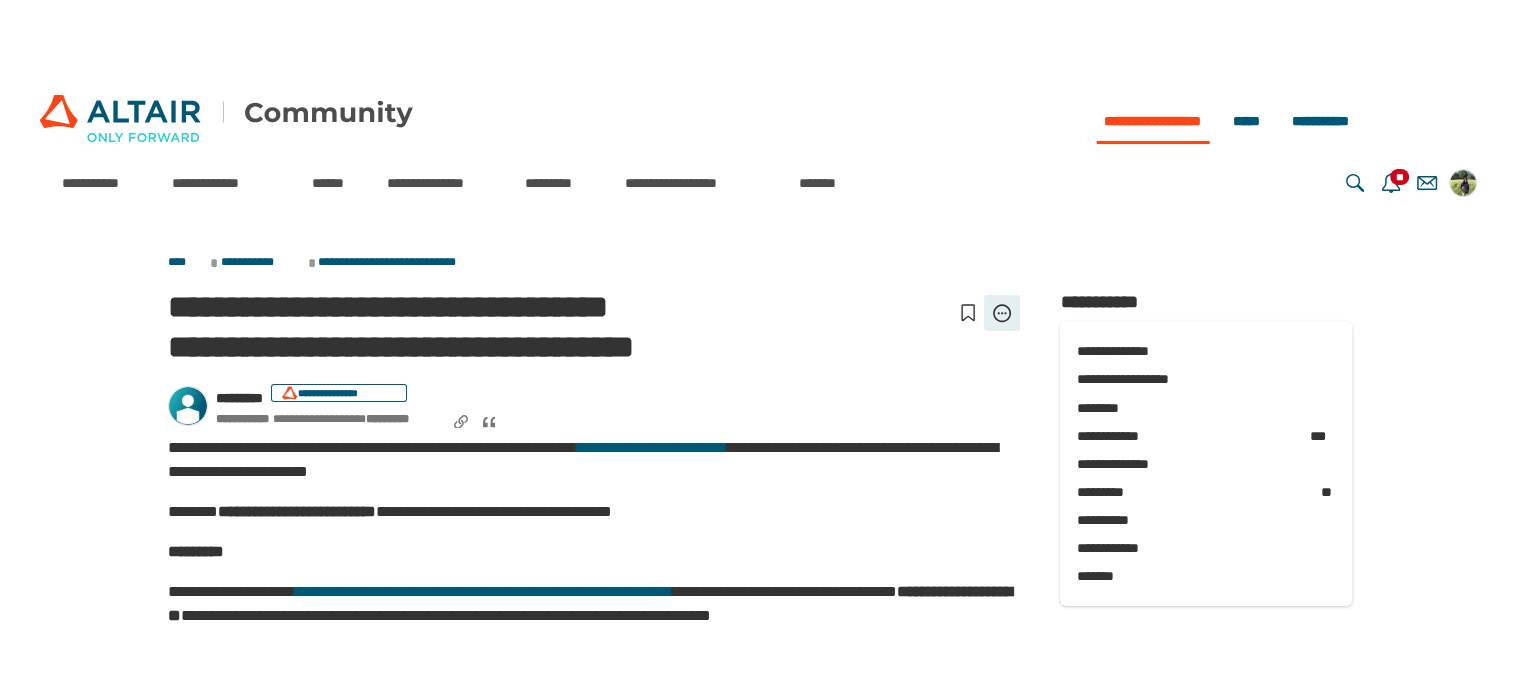 click on "**********" at bounding box center (1002, 313) 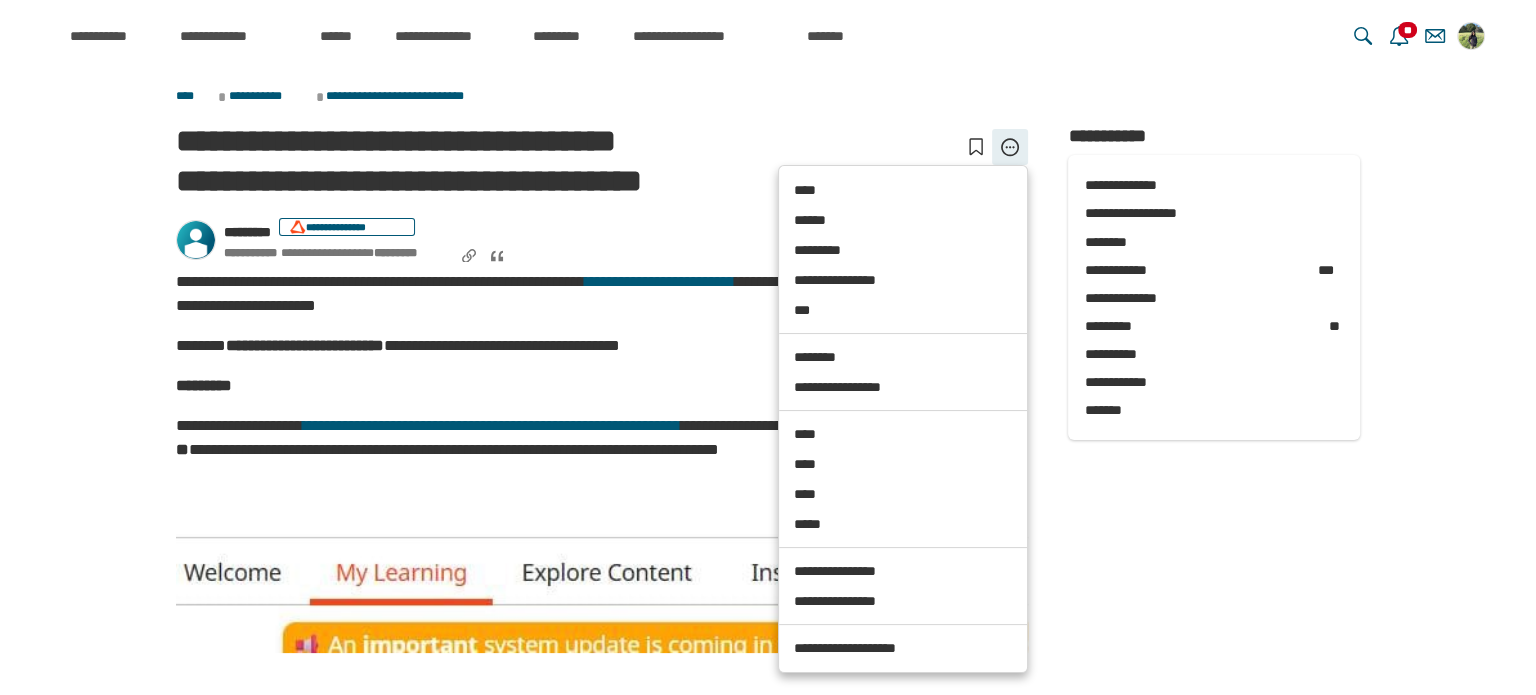scroll, scrollTop: 172, scrollLeft: 0, axis: vertical 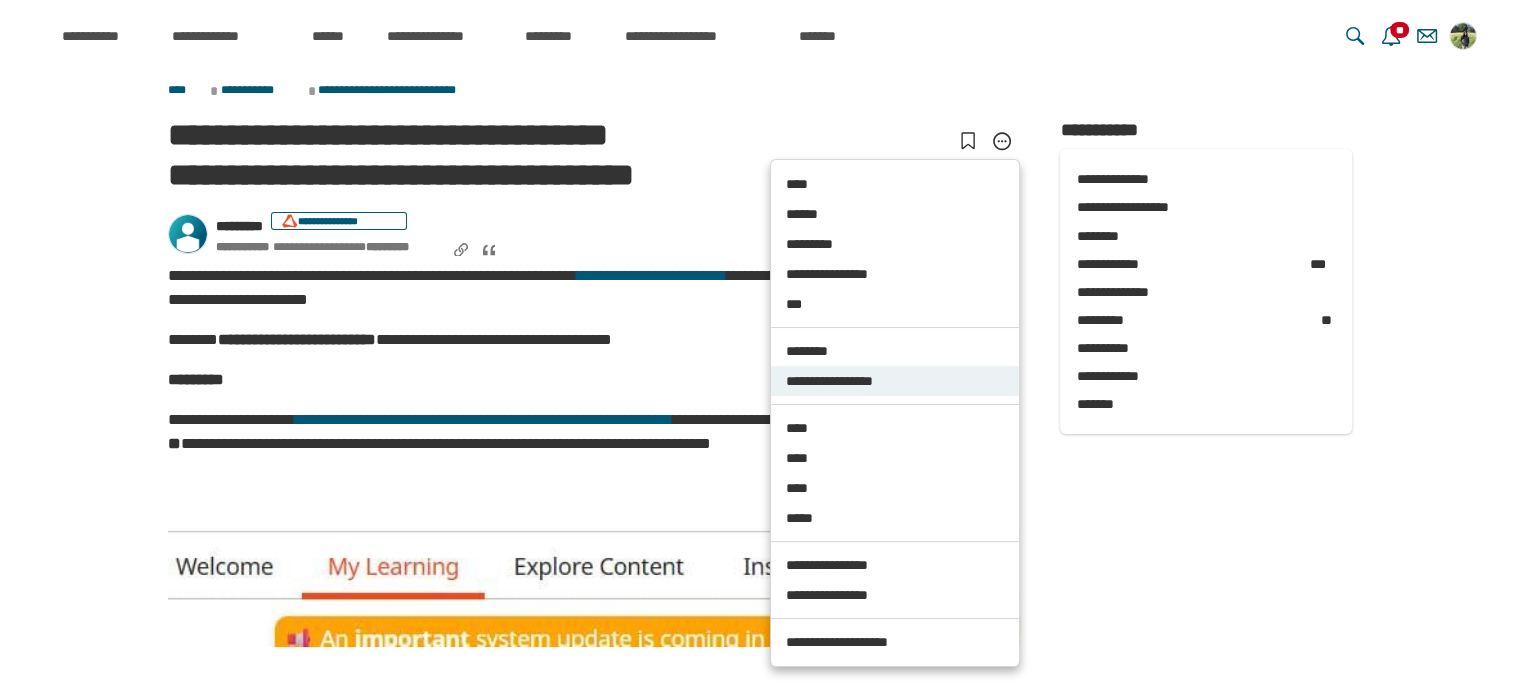 click on "**********" at bounding box center [895, 382] 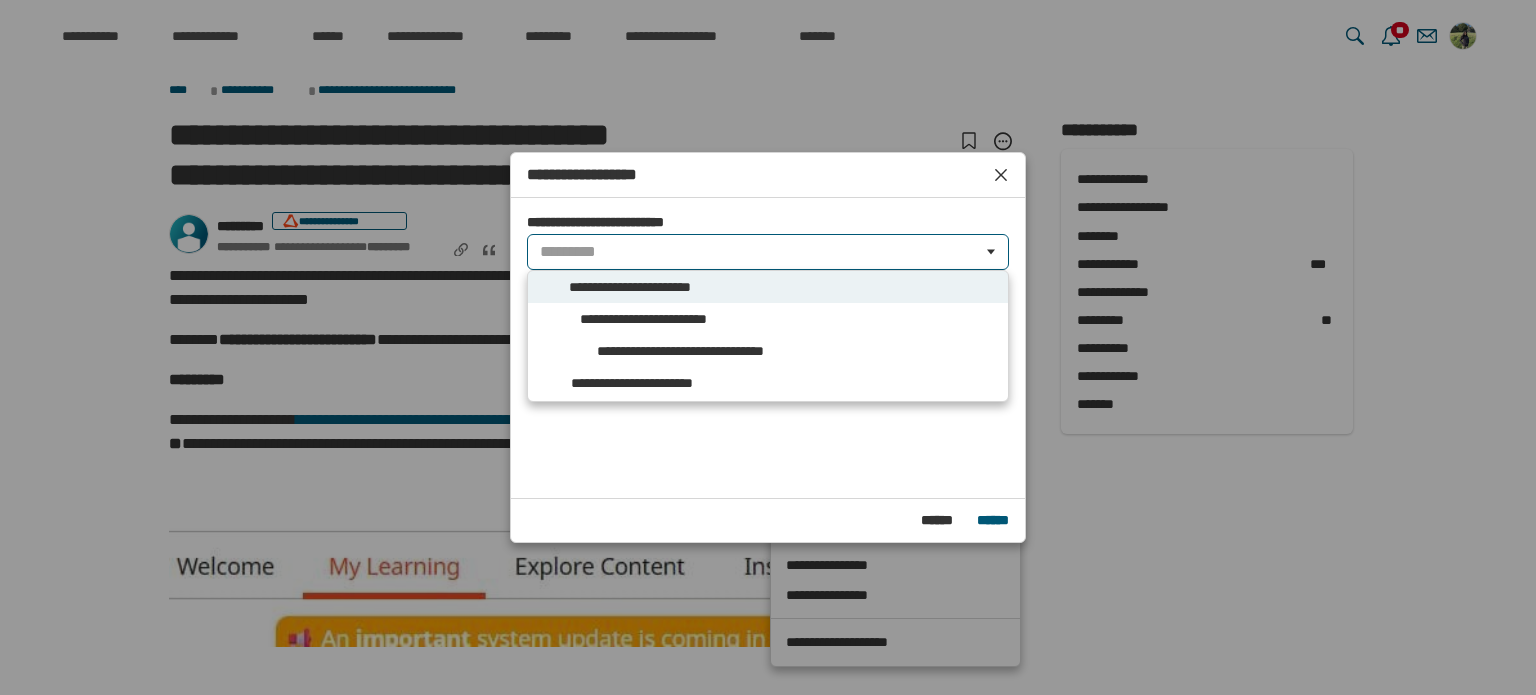 click on "*********" at bounding box center [768, 252] 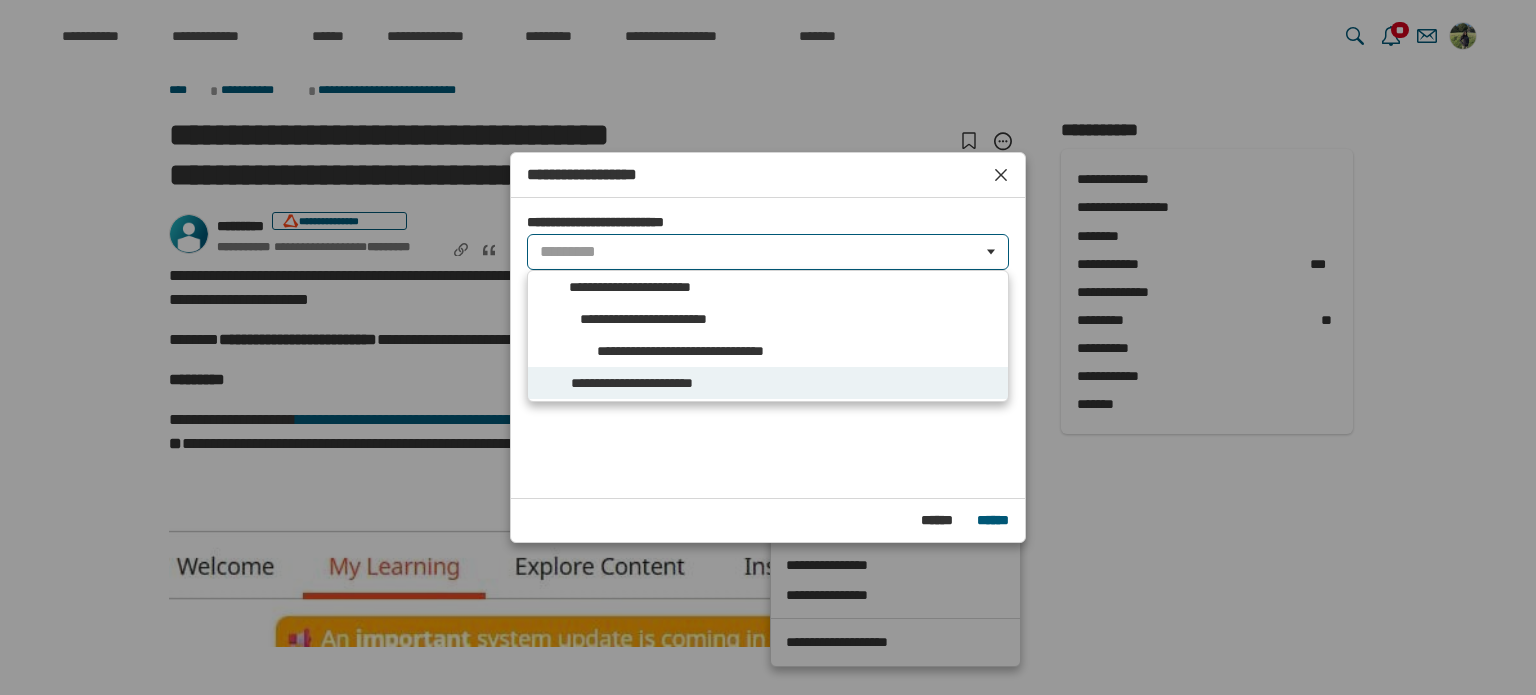 click on "**********" at bounding box center (768, 383) 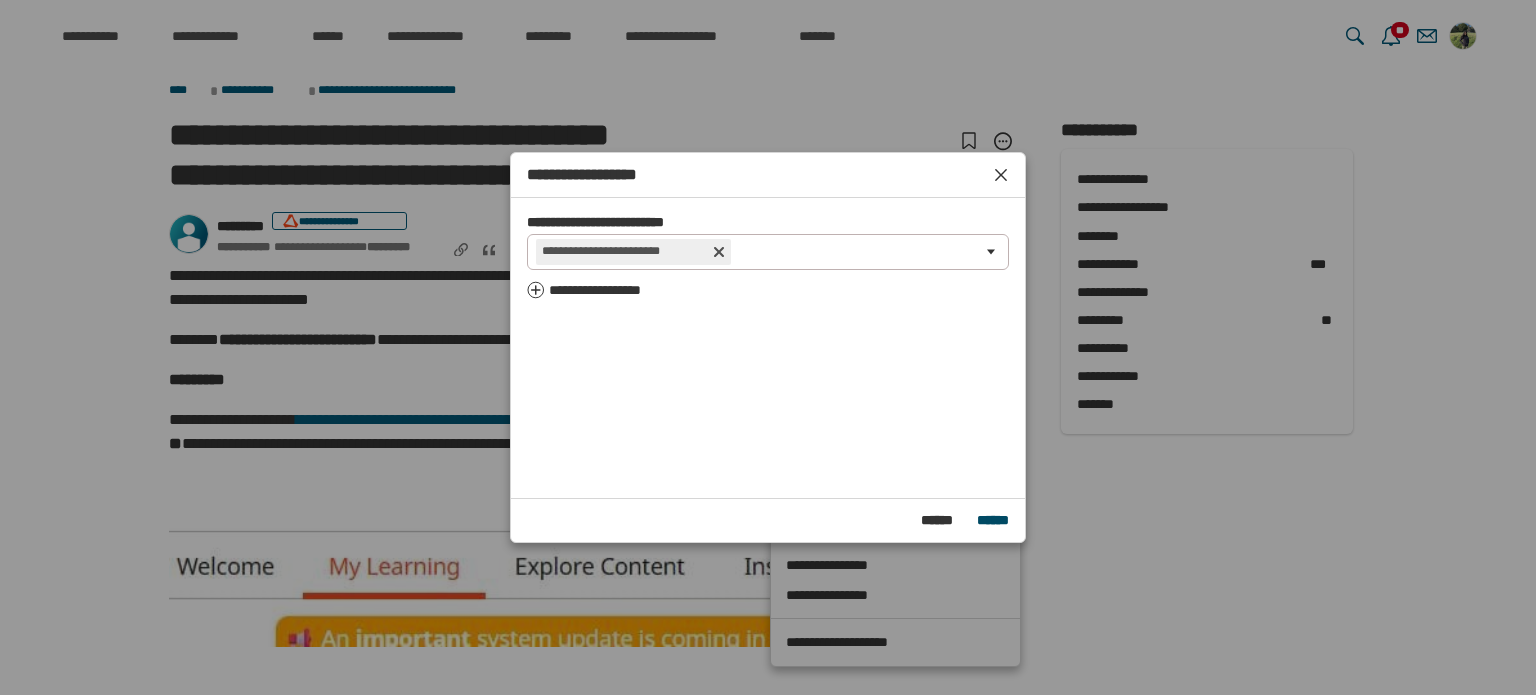 click on "******" at bounding box center (993, 520) 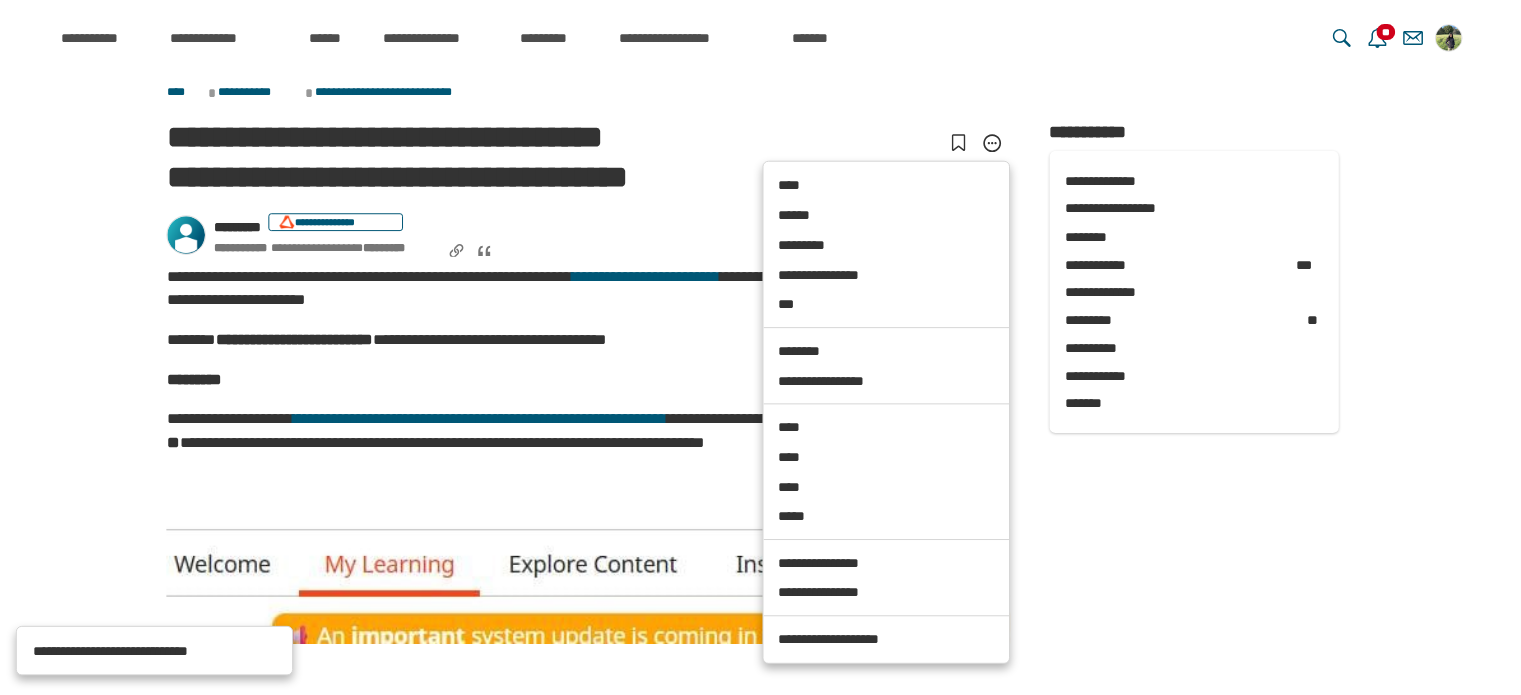 scroll, scrollTop: 0, scrollLeft: 0, axis: both 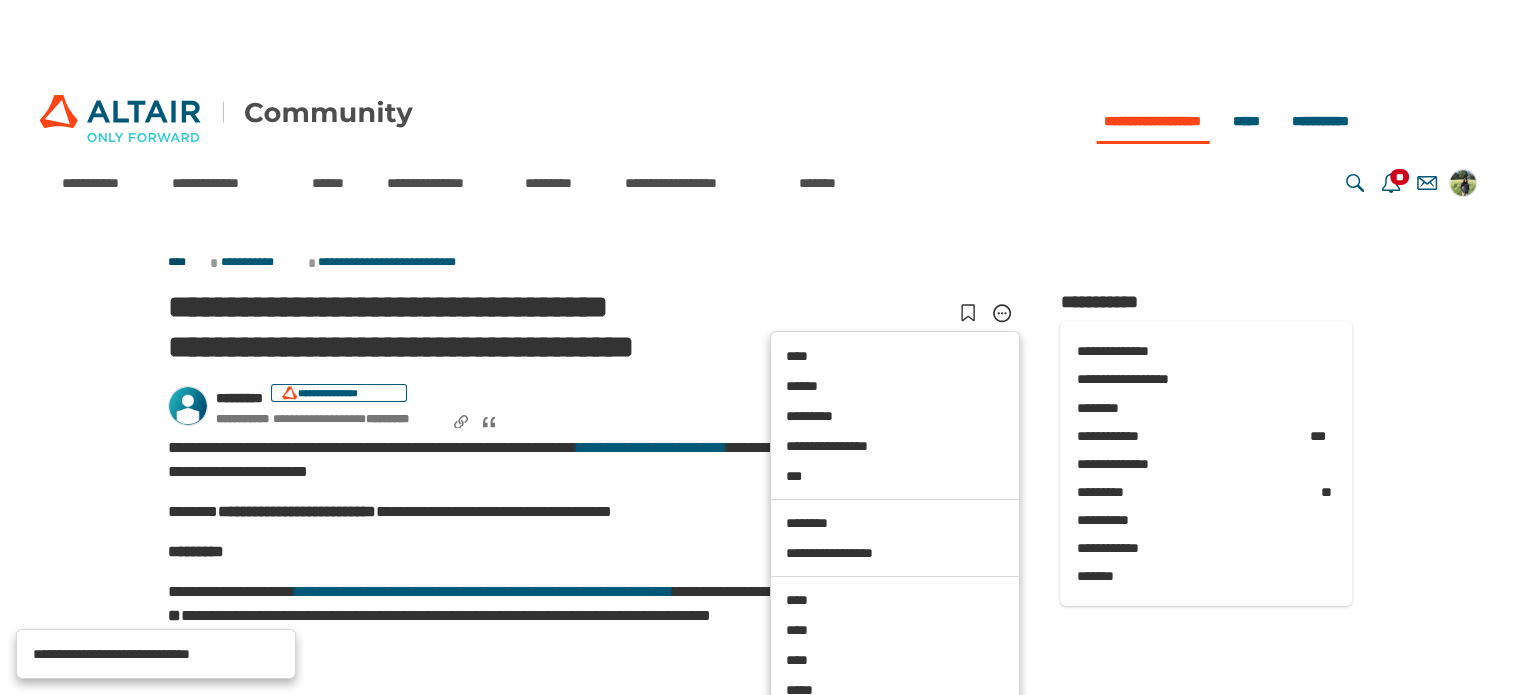click on "****" at bounding box center (187, 263) 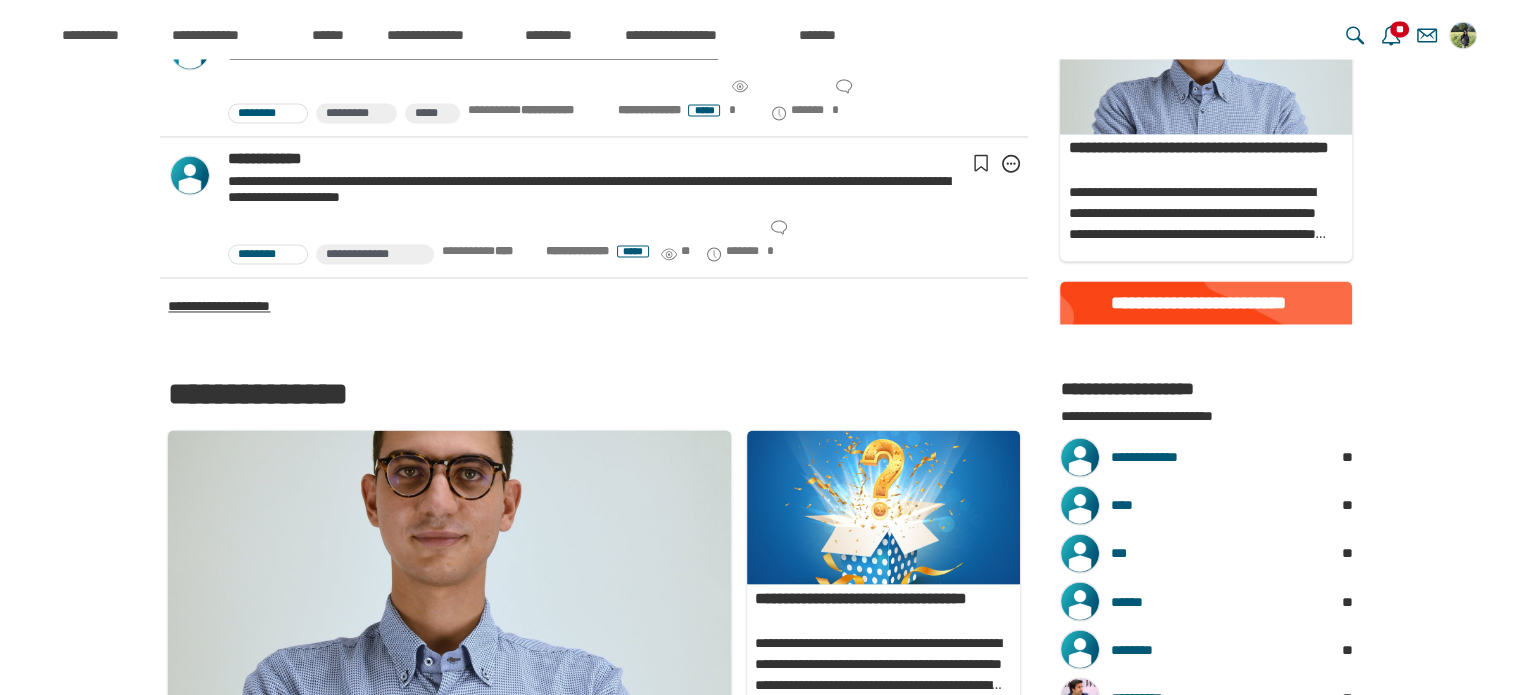 scroll, scrollTop: 3419, scrollLeft: 0, axis: vertical 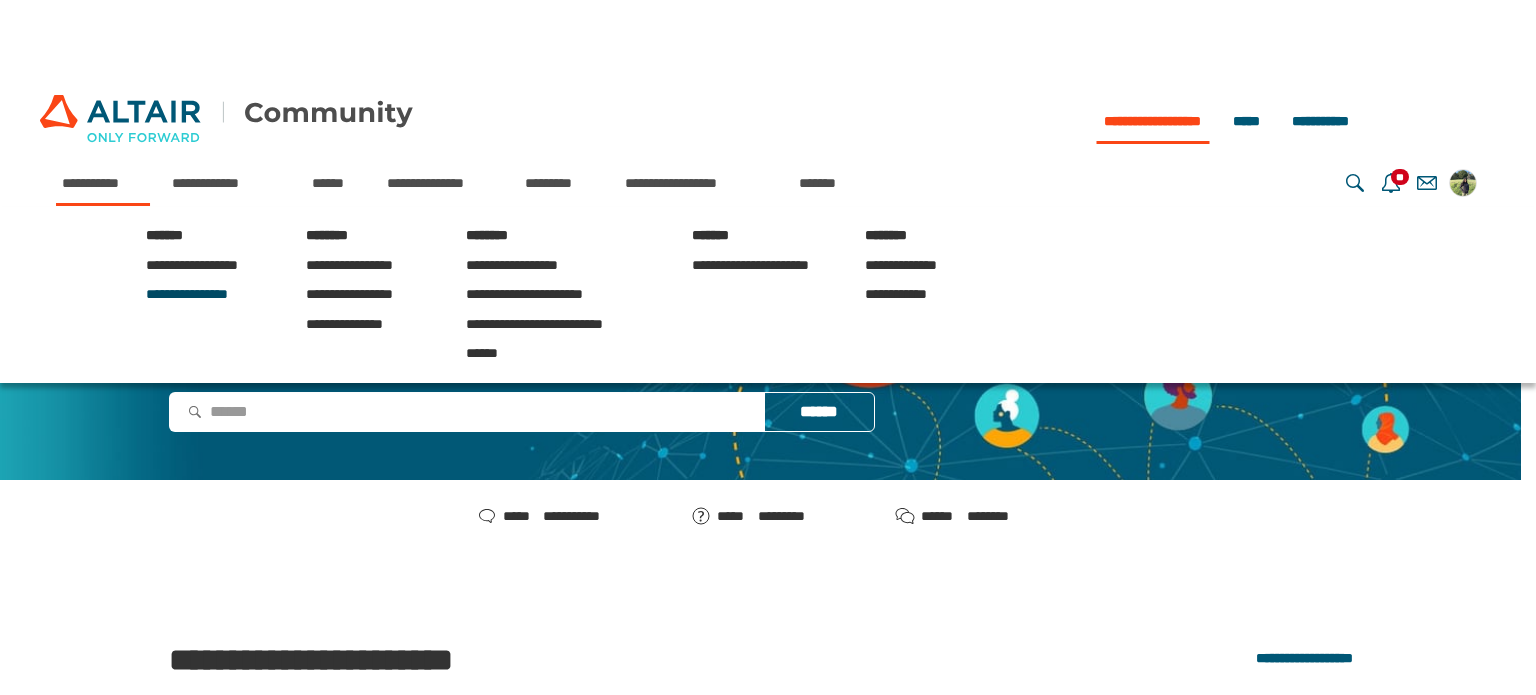 click on "**********" at bounding box center [187, 294] 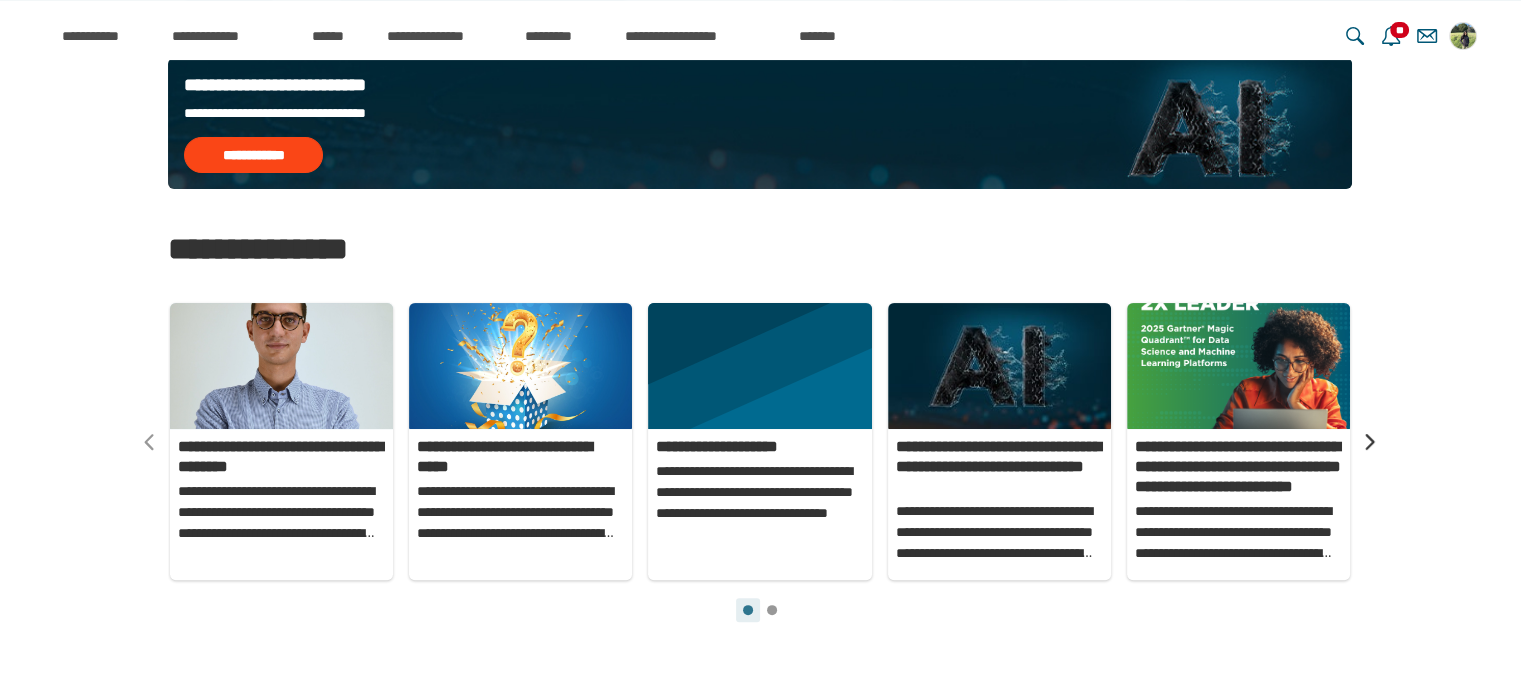scroll, scrollTop: 495, scrollLeft: 0, axis: vertical 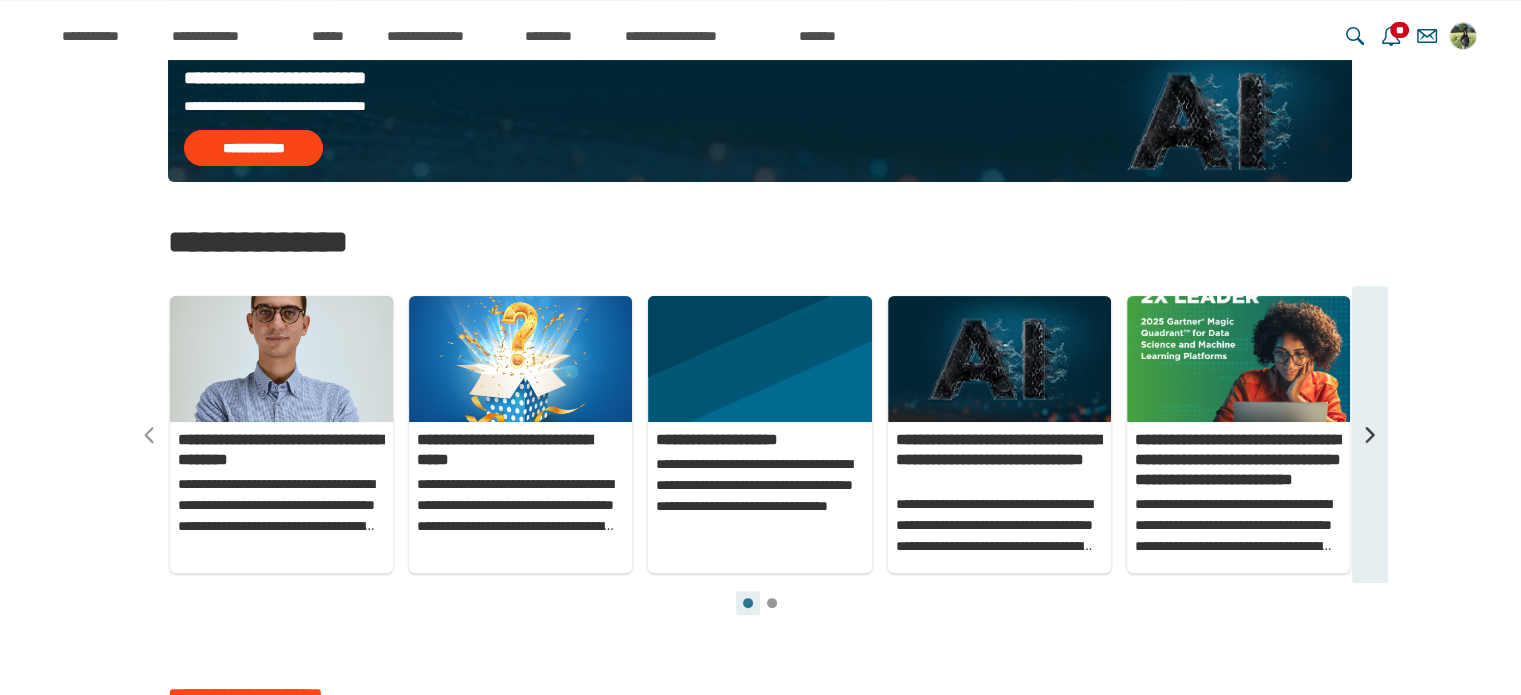 click on "**********" at bounding box center (1370, 434) 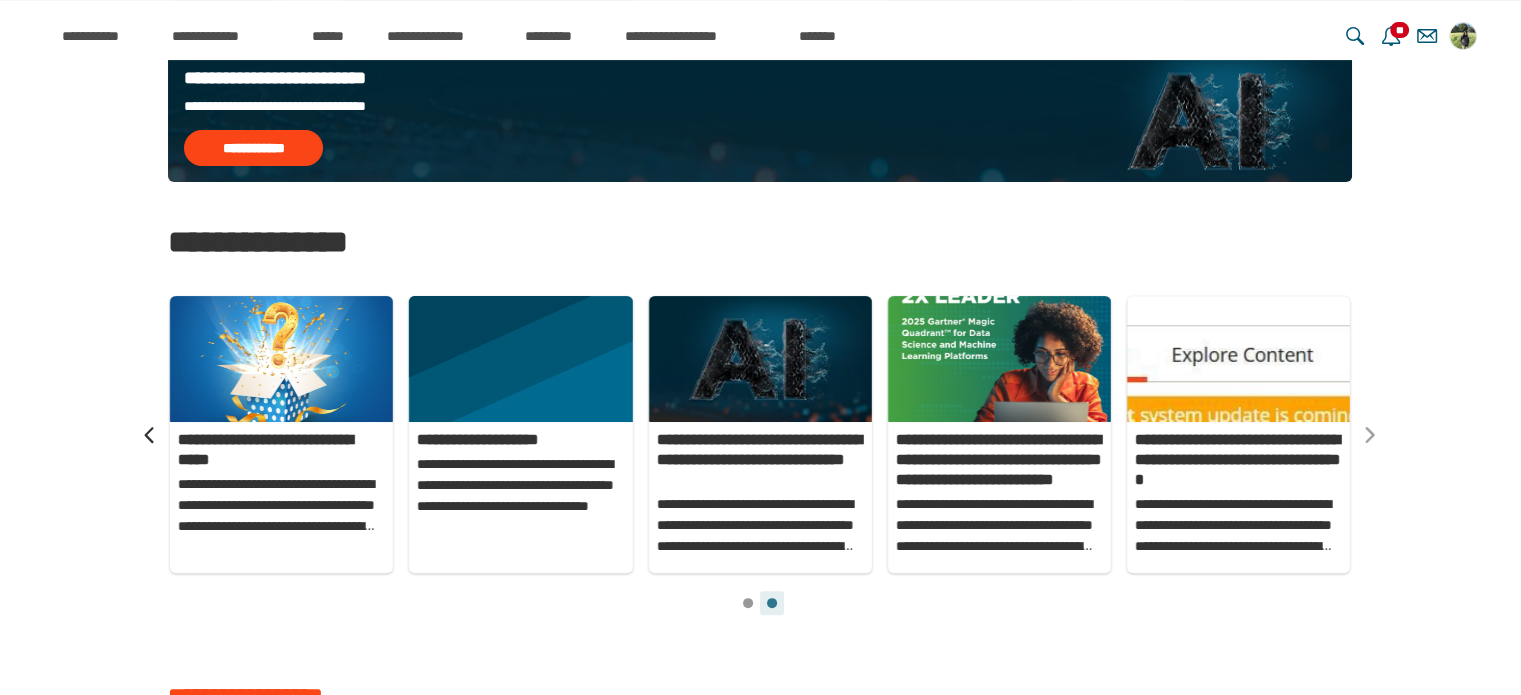 click on "**********" at bounding box center (760, 1336) 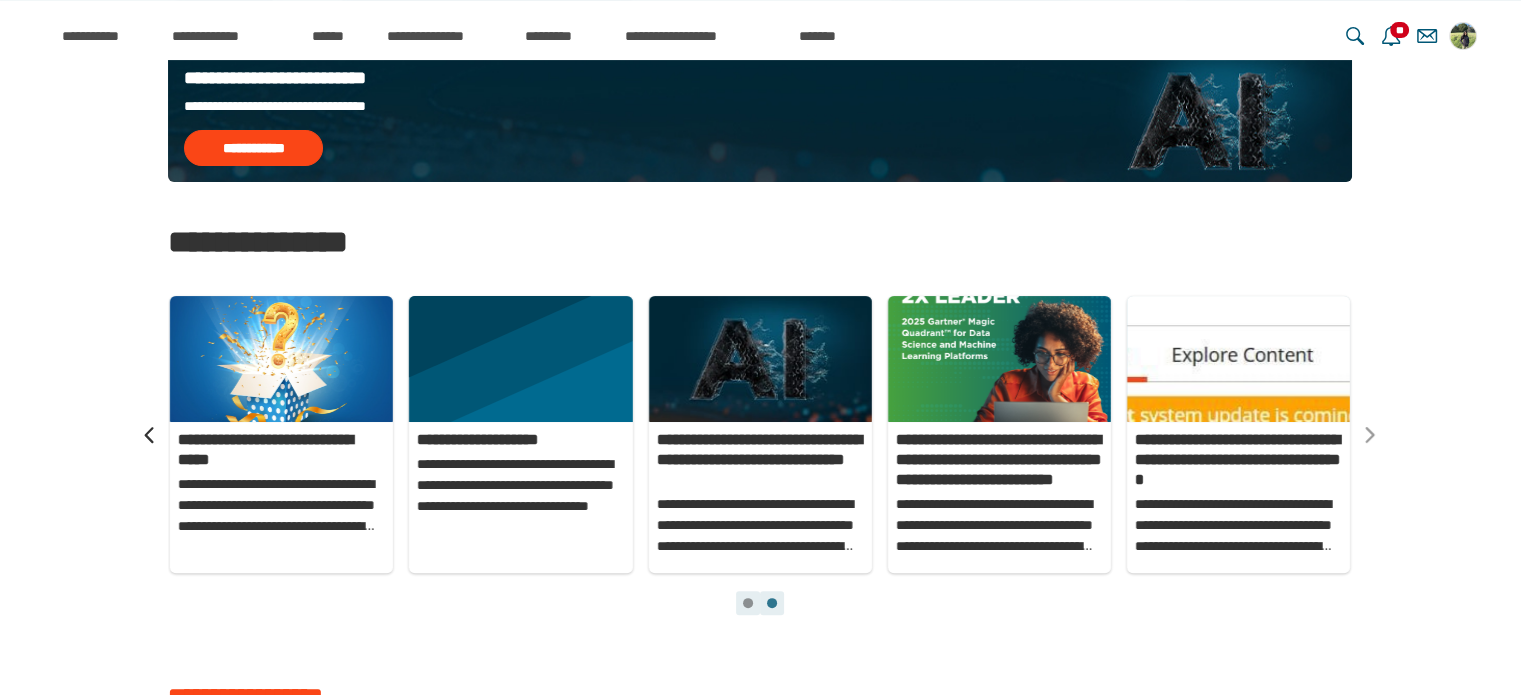 click on "**********" at bounding box center [748, 603] 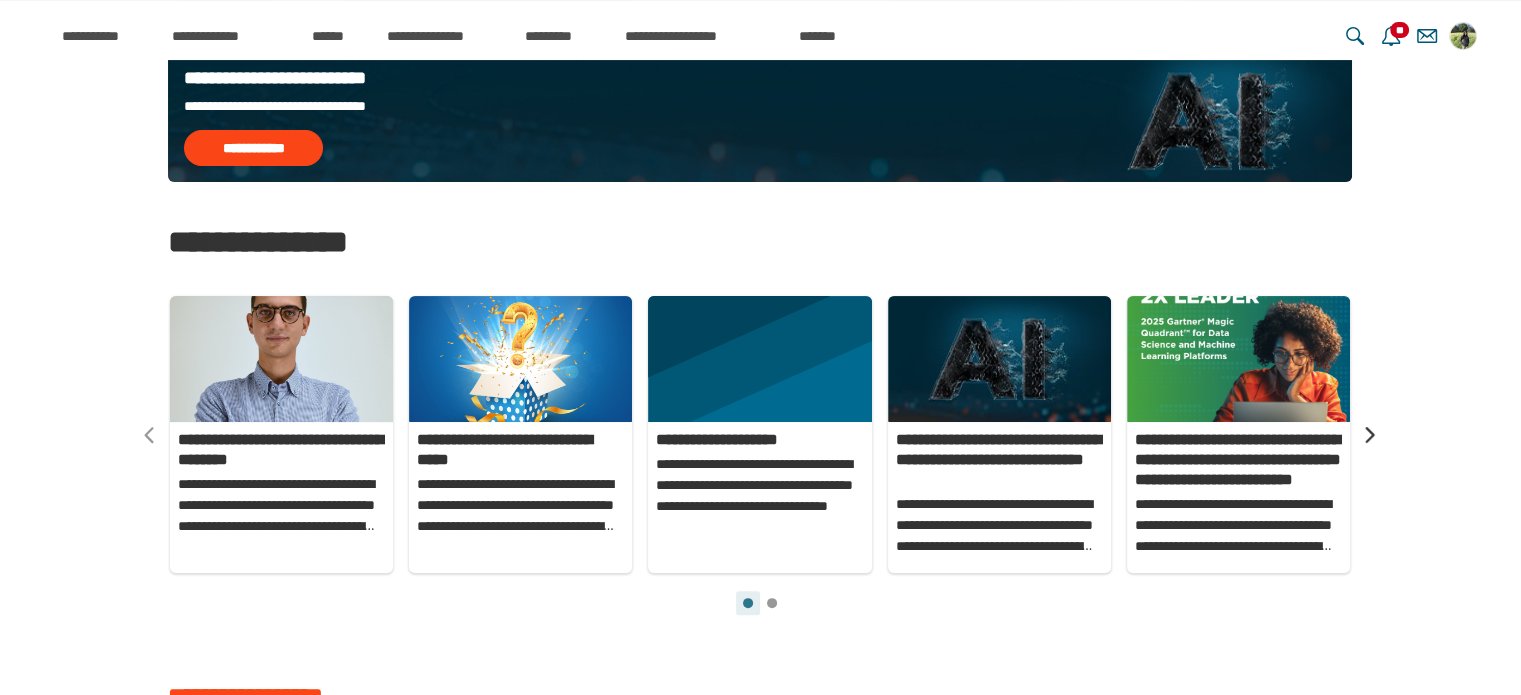 scroll, scrollTop: 503, scrollLeft: 0, axis: vertical 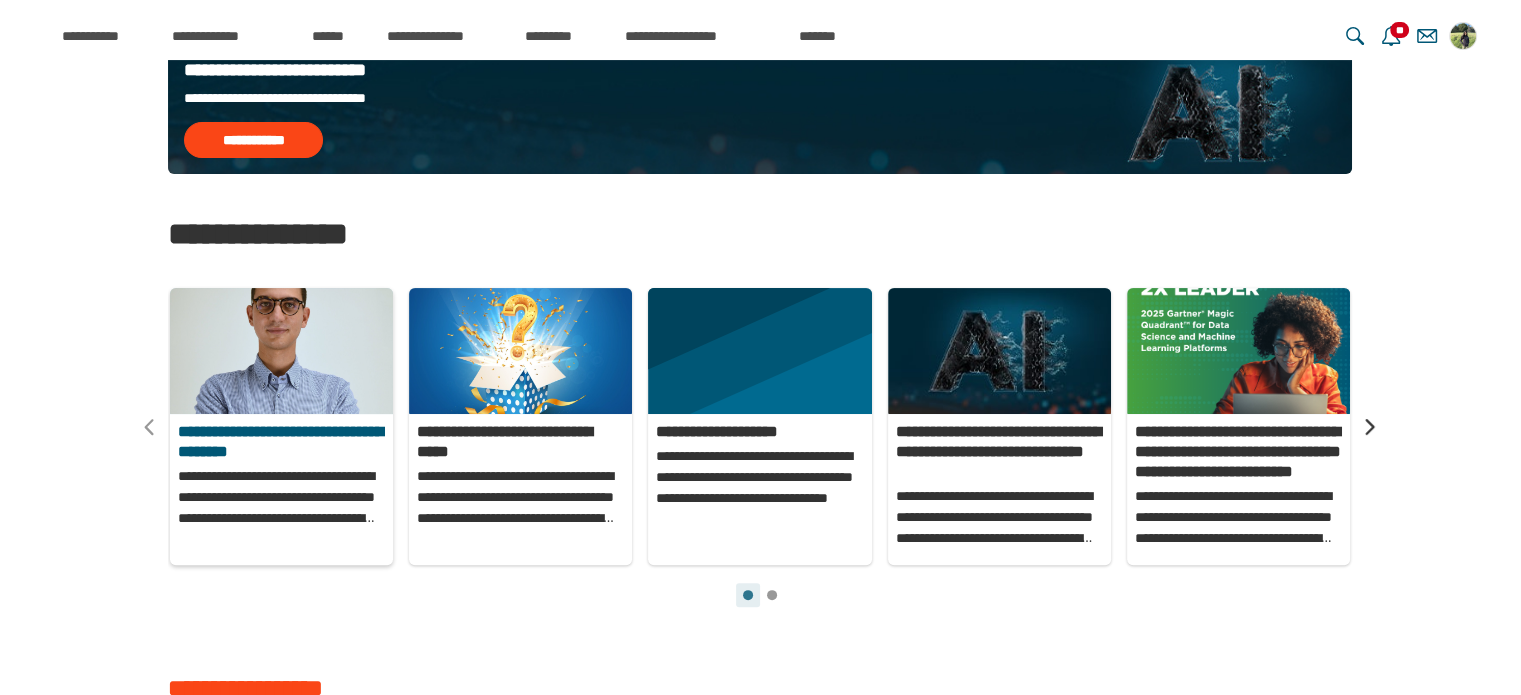 click on "**********" at bounding box center (281, 442) 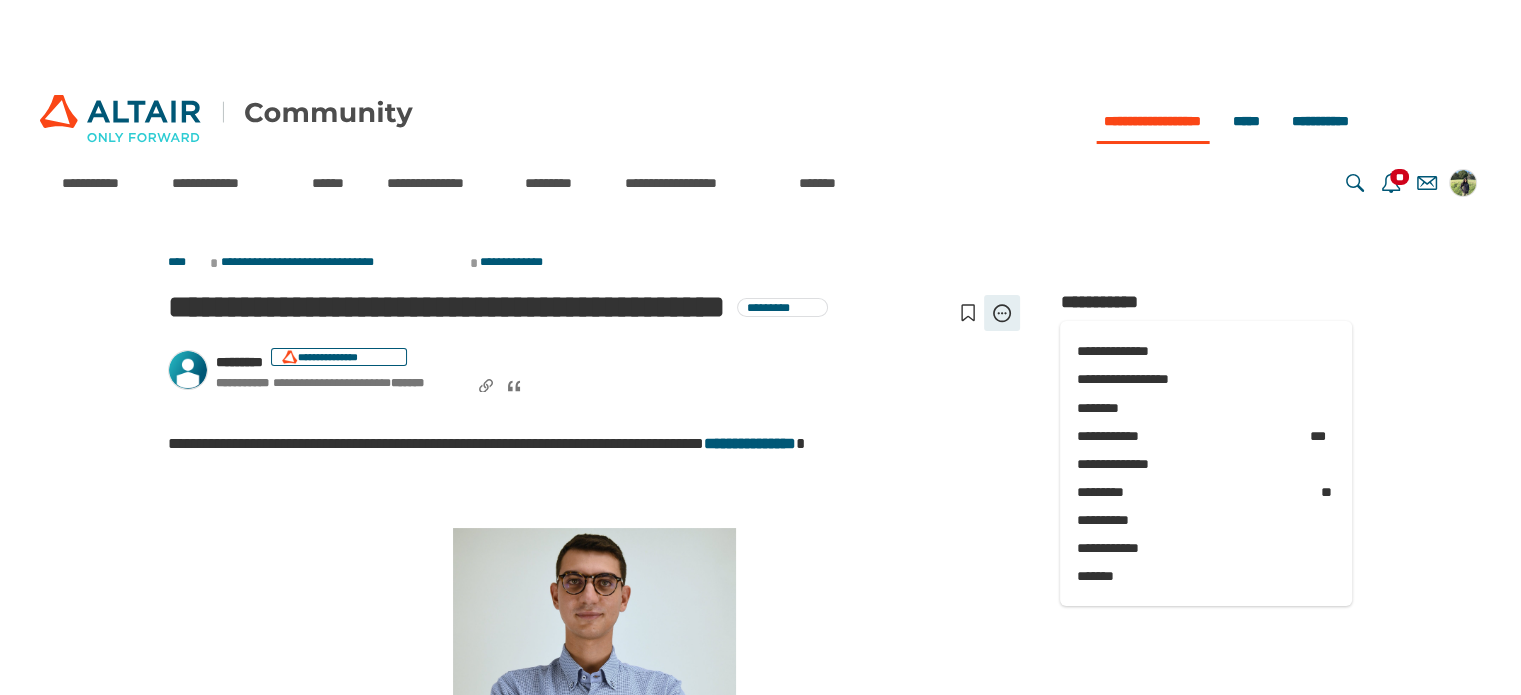 click on "**********" at bounding box center (1002, 313) 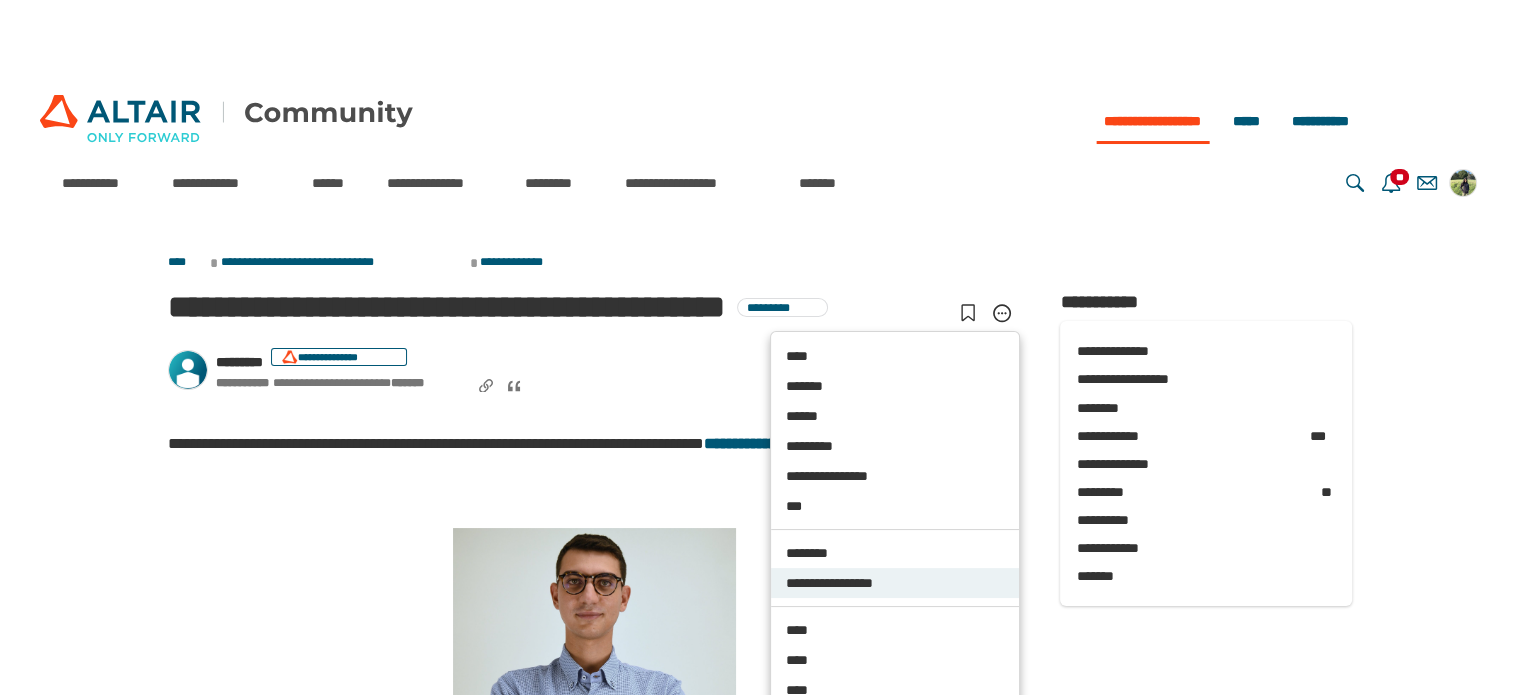 click on "**********" at bounding box center [895, 584] 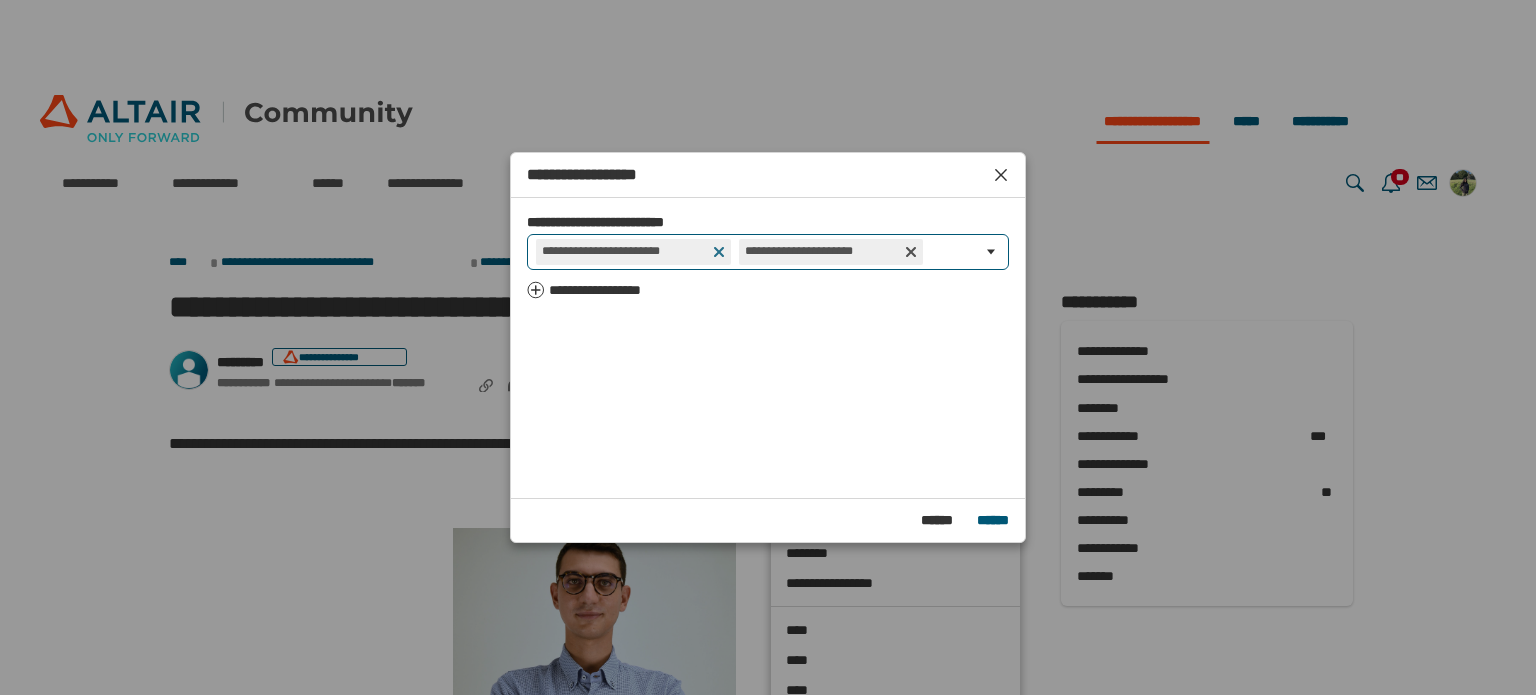 click on "*****" at bounding box center (719, 252) 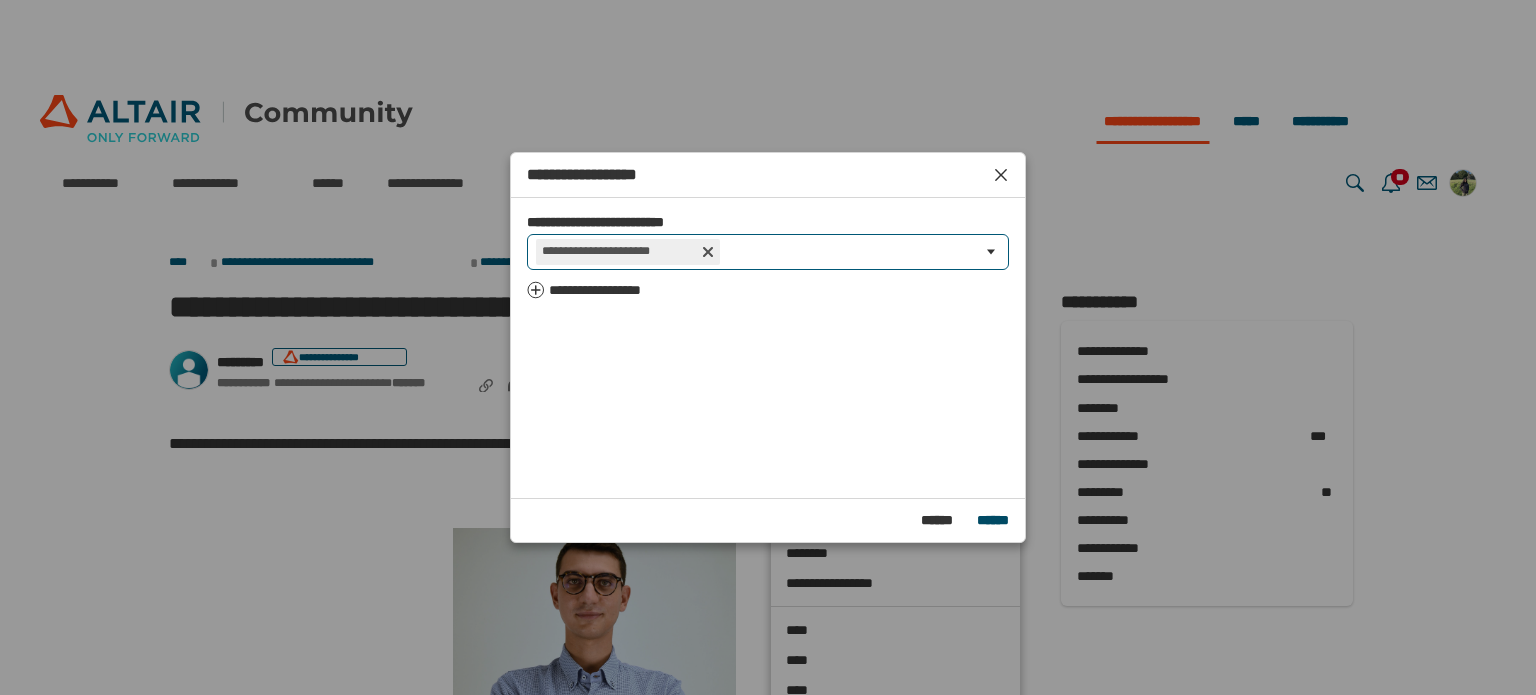 click on "******" at bounding box center (993, 520) 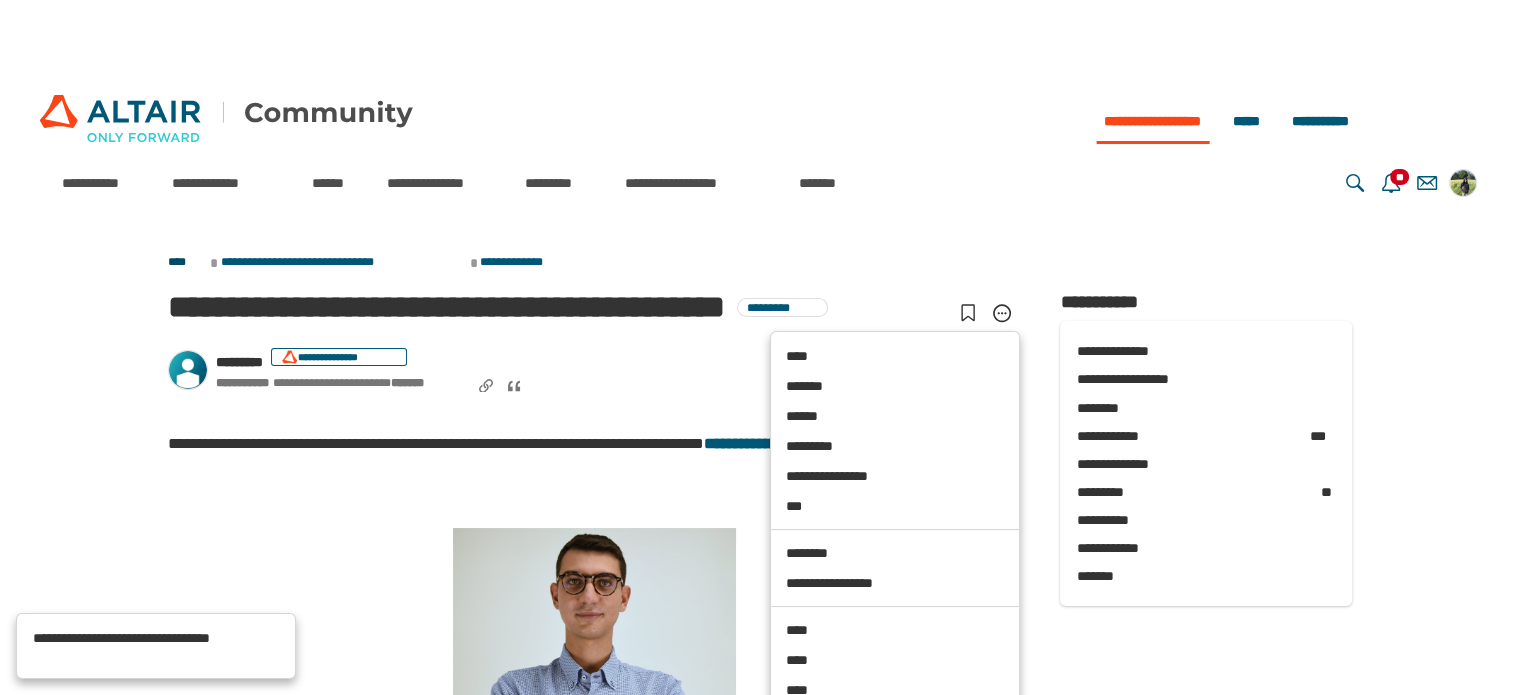 click on "****" at bounding box center (187, 263) 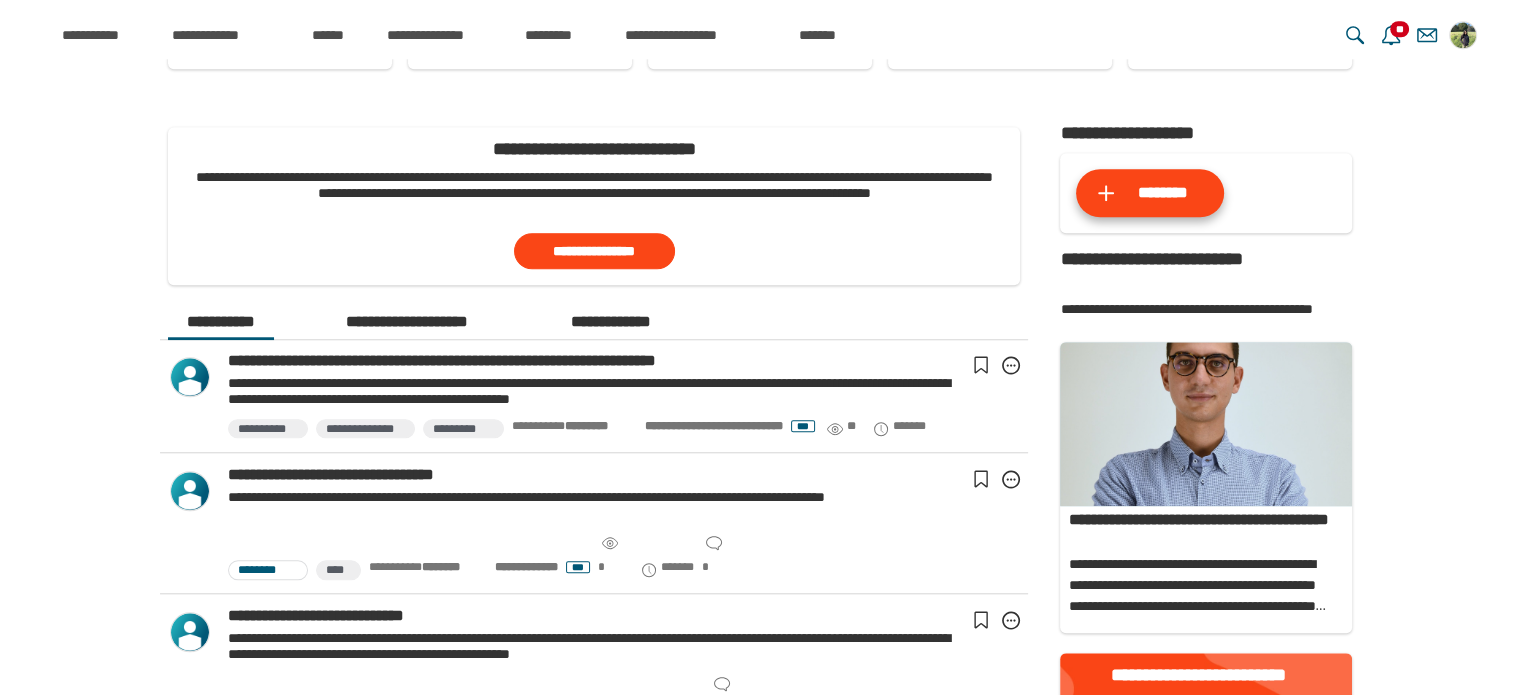 scroll, scrollTop: 1752, scrollLeft: 0, axis: vertical 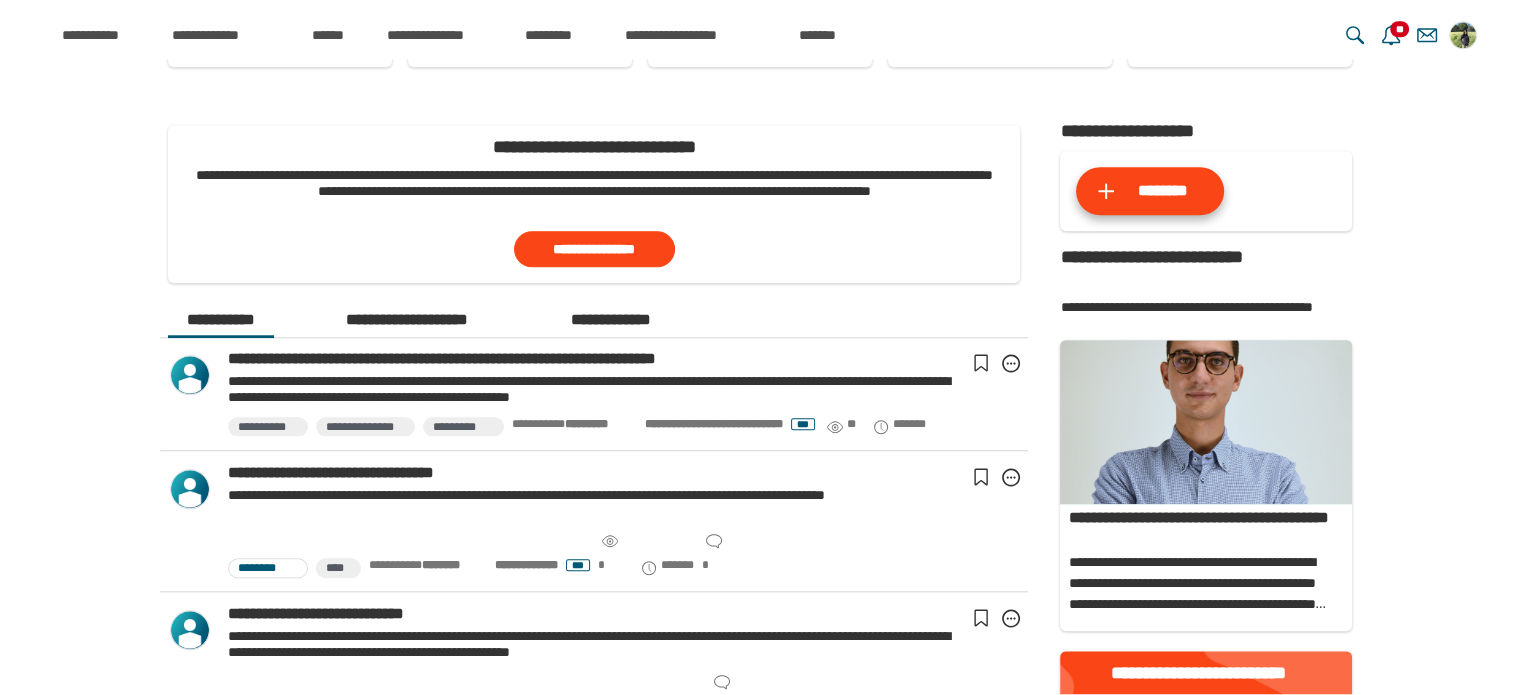 click on "**********" at bounding box center (407, 320) 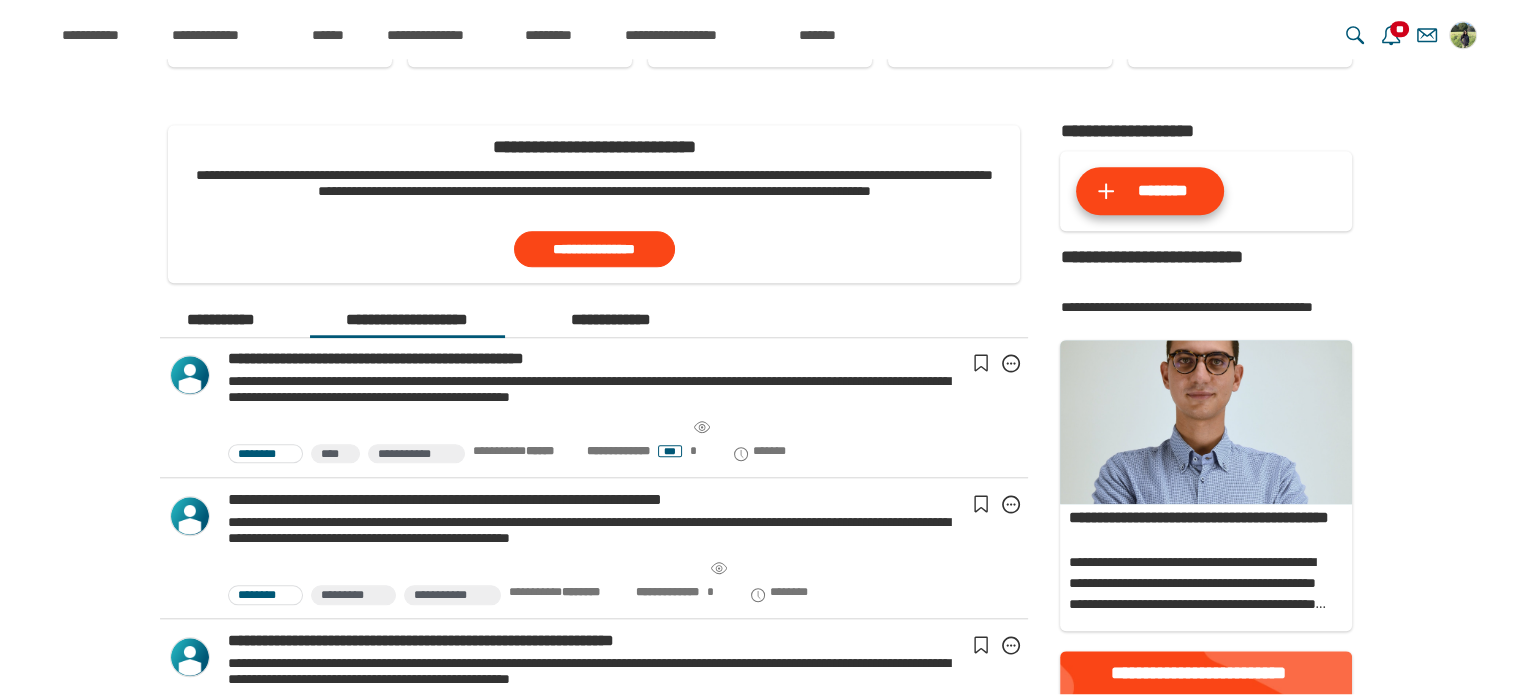click on "**********" at bounding box center [611, 320] 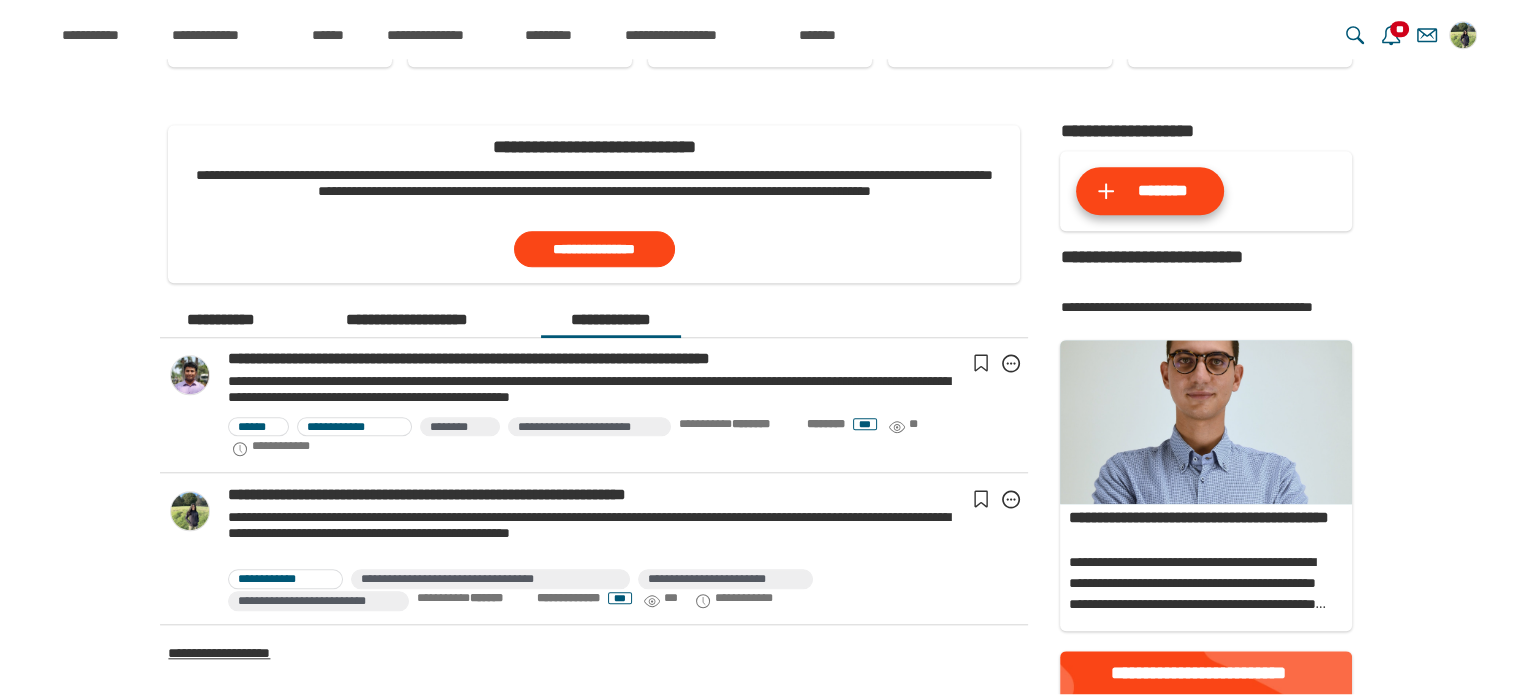 click on "**********" at bounding box center [220, 320] 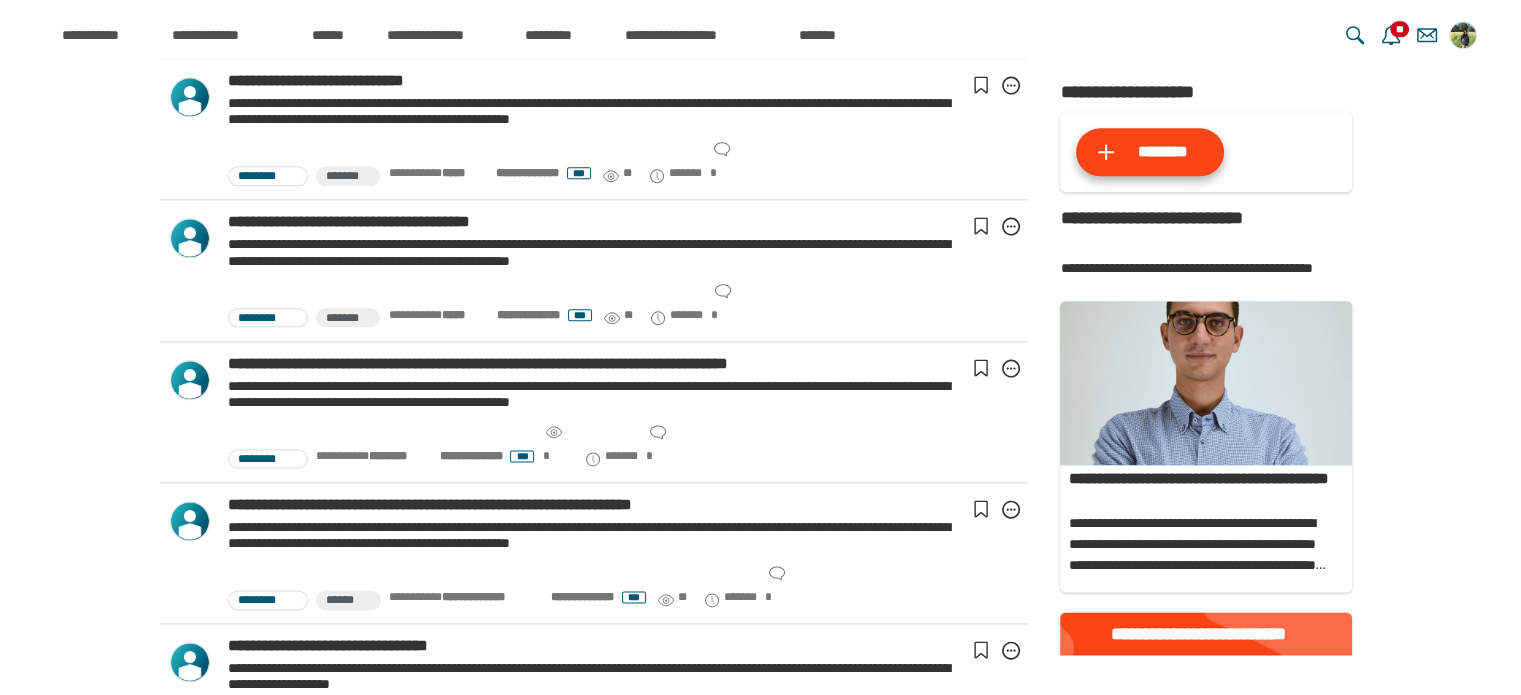 scroll, scrollTop: 2447, scrollLeft: 0, axis: vertical 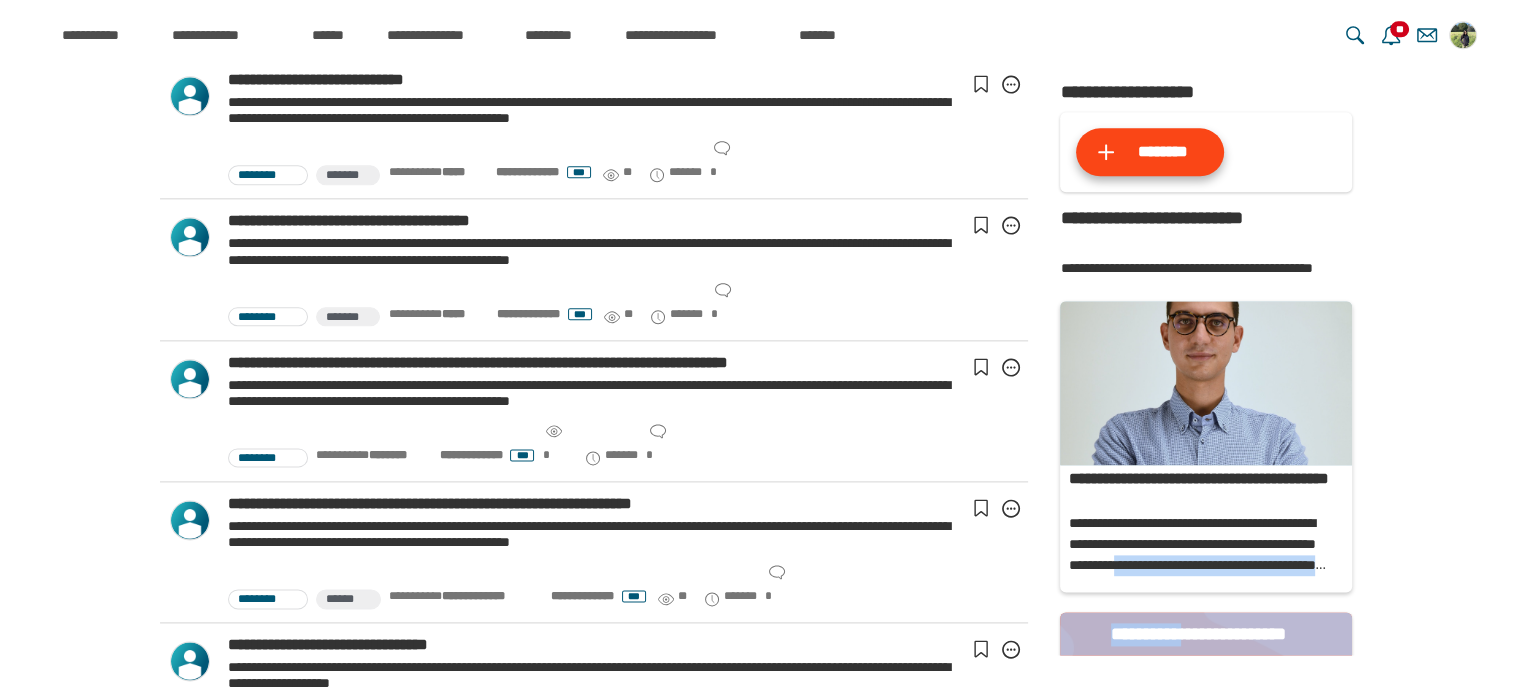 drag, startPoint x: 1174, startPoint y: 630, endPoint x: 1224, endPoint y: 578, distance: 72.138756 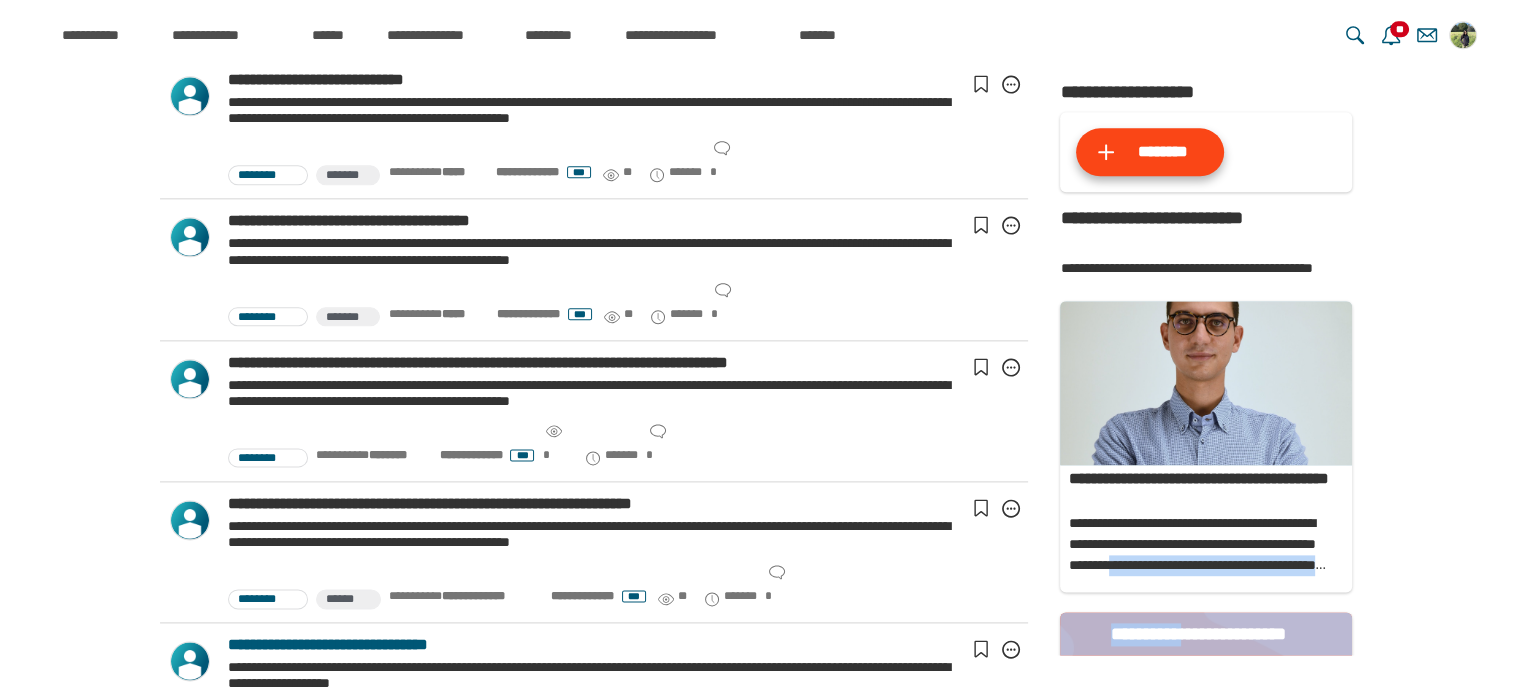 click on "**********" at bounding box center [594, 645] 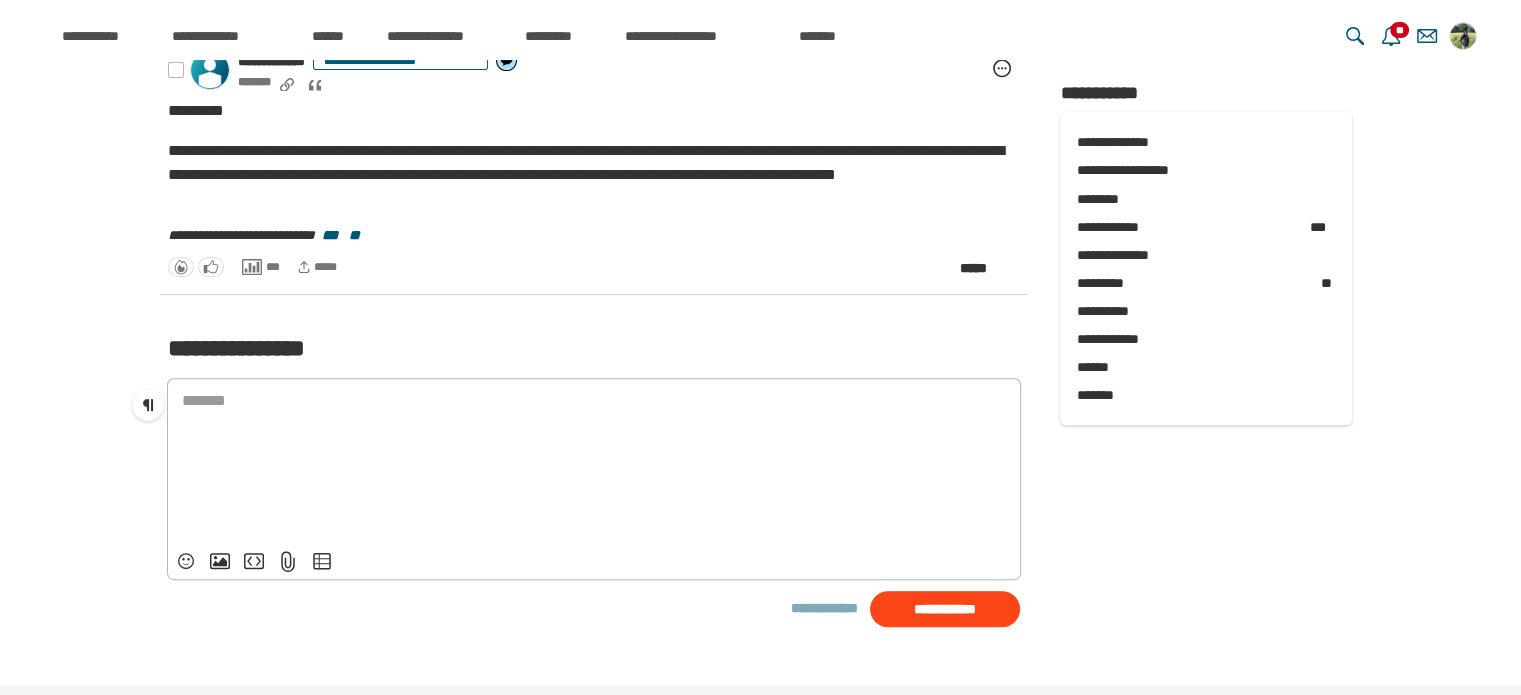 scroll, scrollTop: 706, scrollLeft: 0, axis: vertical 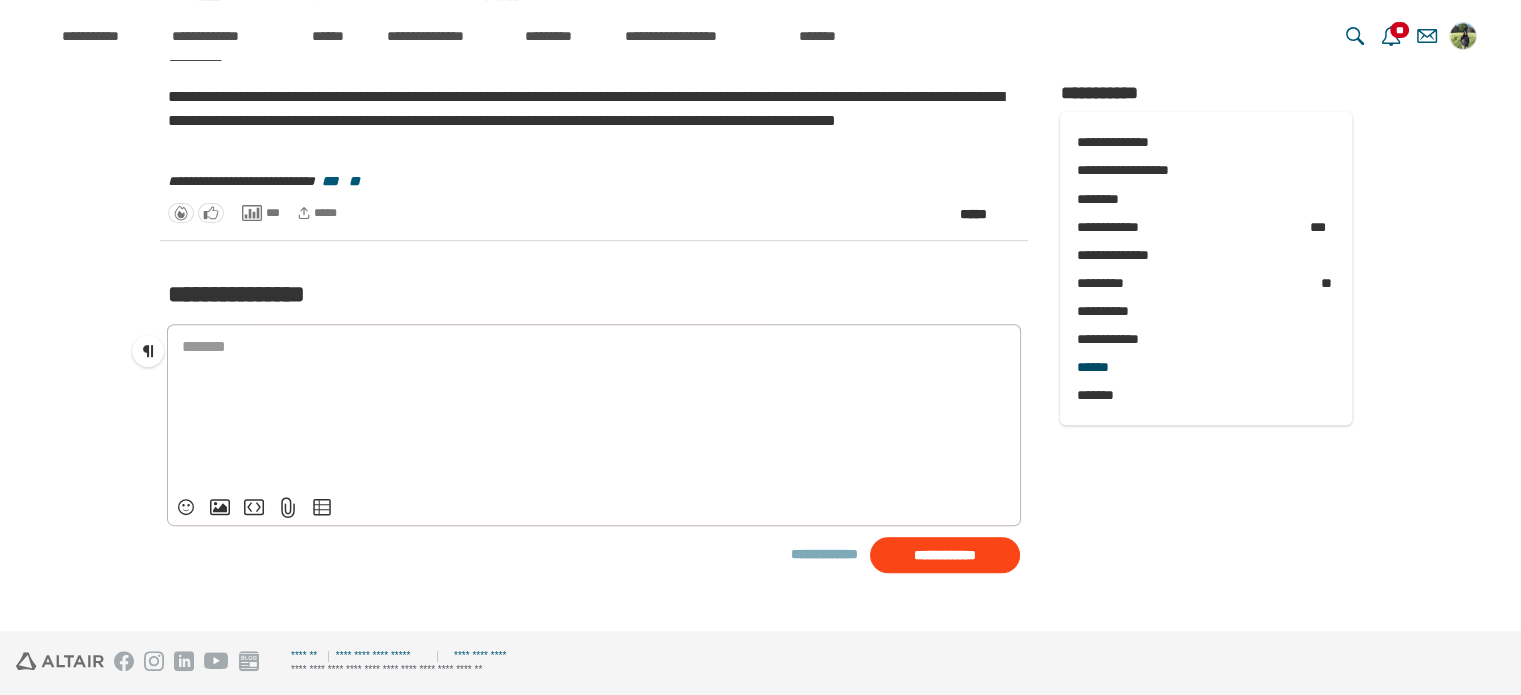 click on "******" at bounding box center (1206, 367) 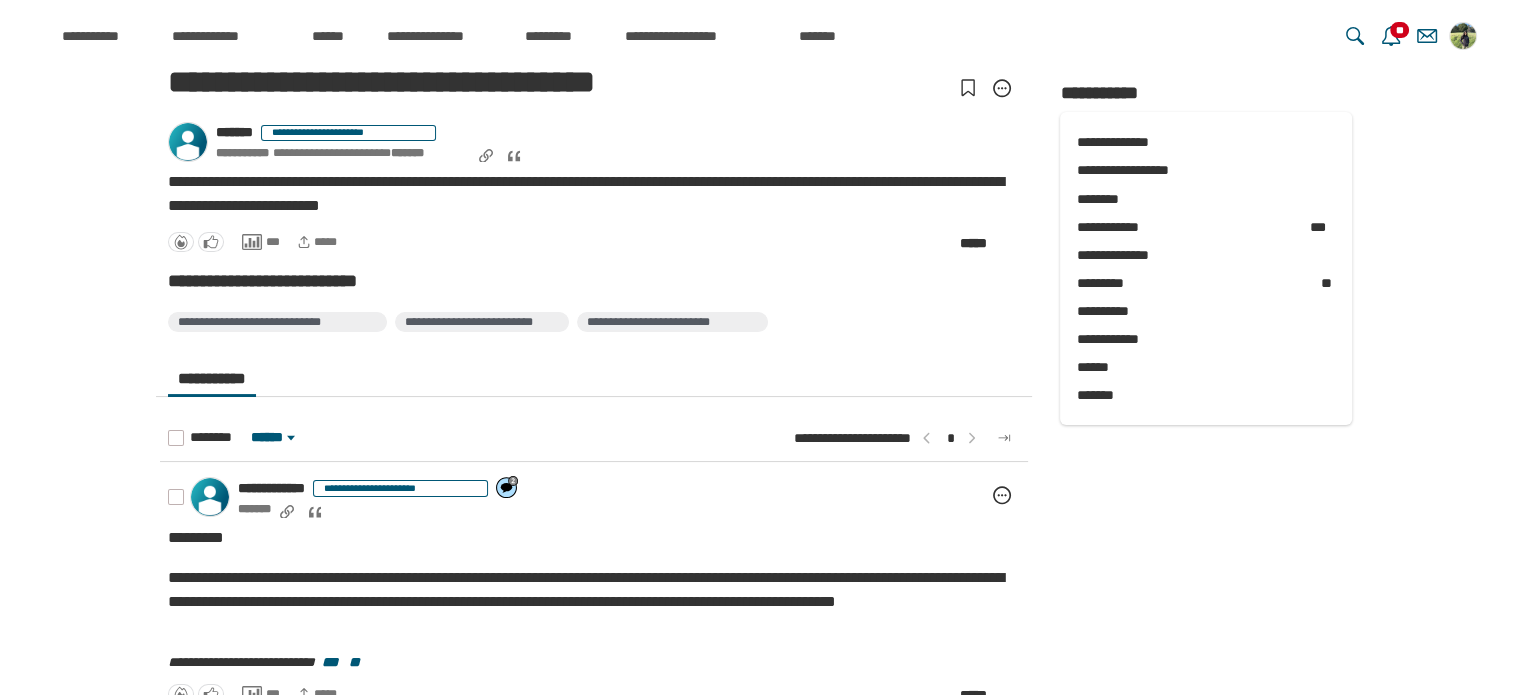 scroll, scrollTop: 0, scrollLeft: 0, axis: both 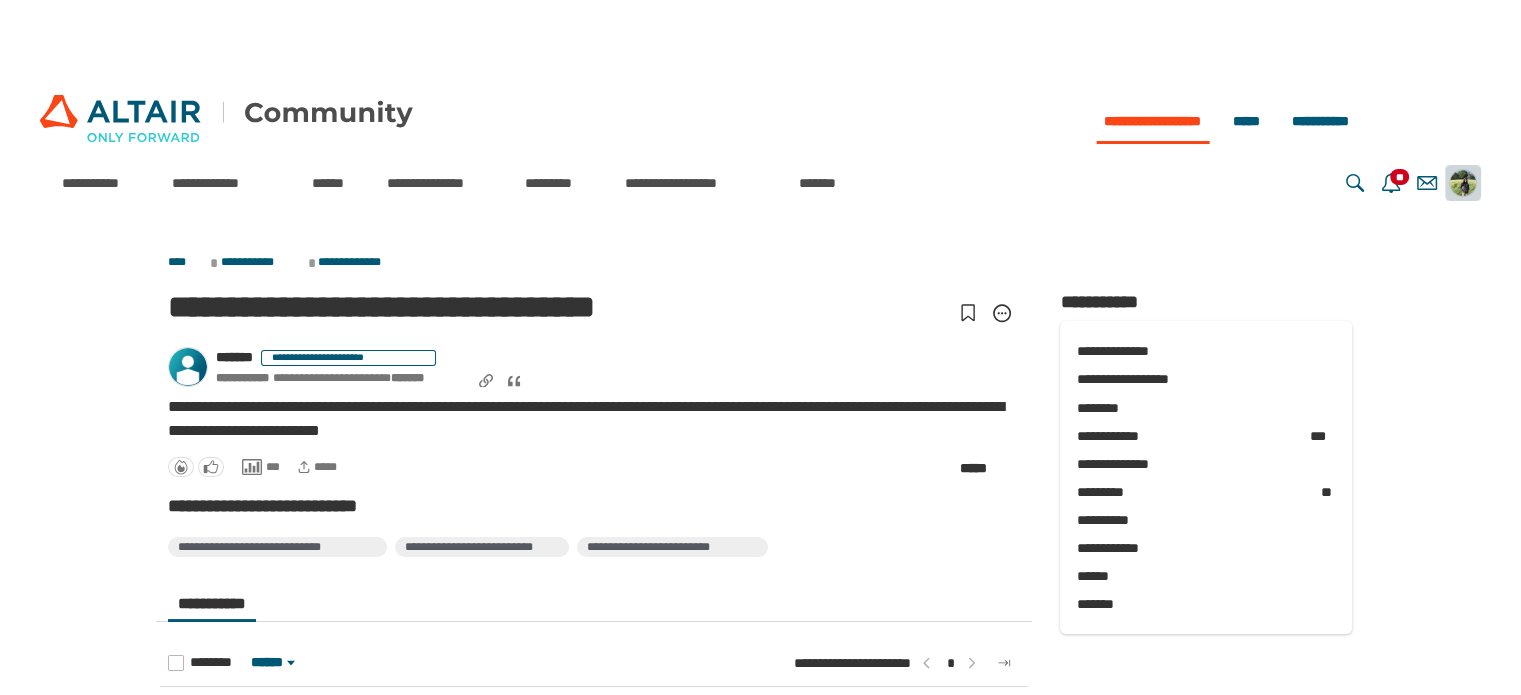 click at bounding box center (1463, 183) 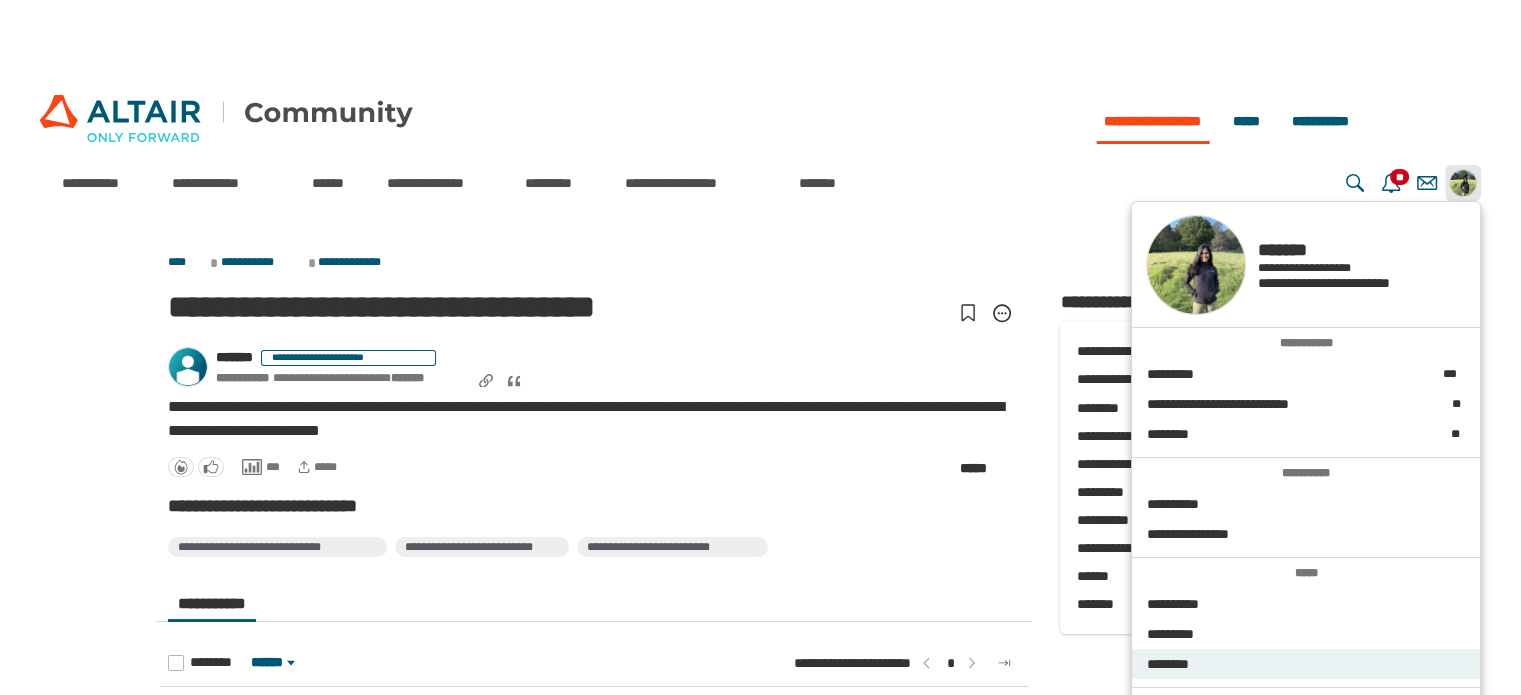click on "********" at bounding box center [1306, 664] 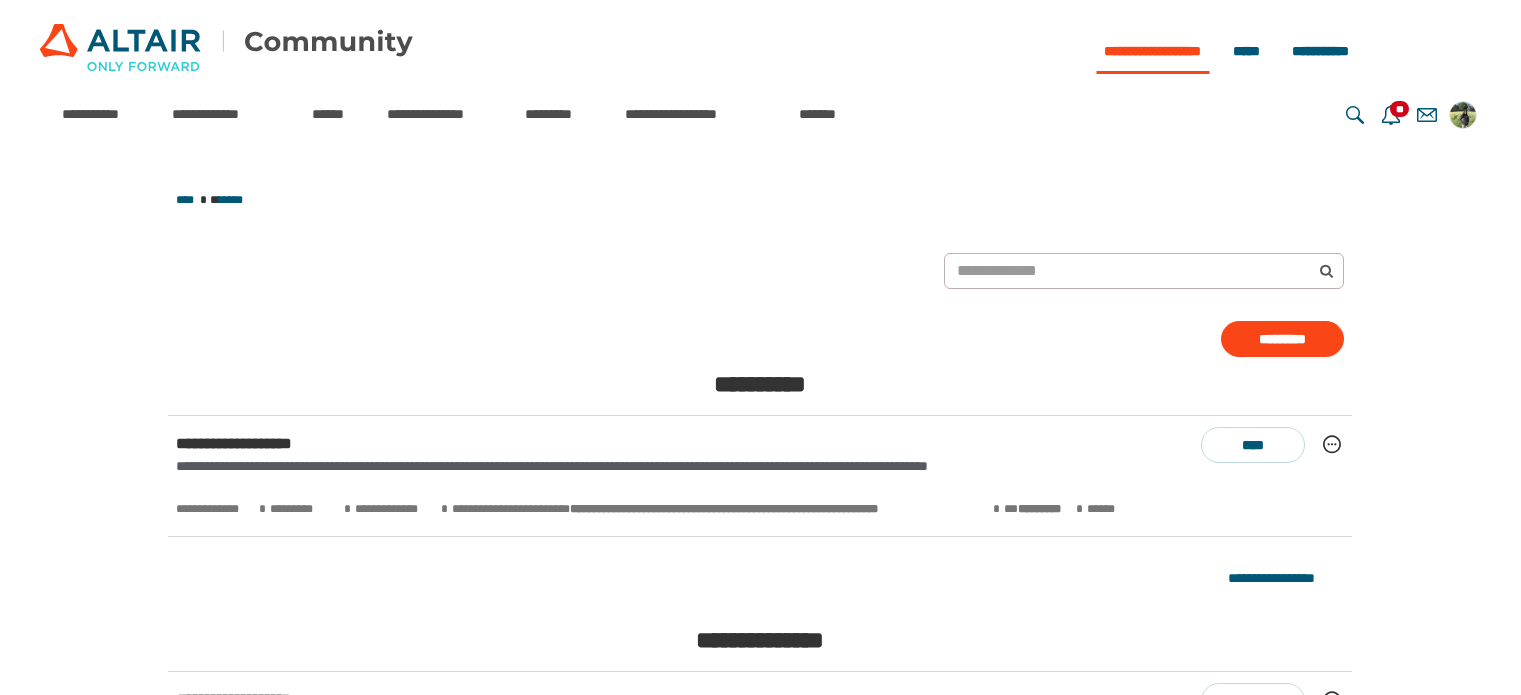 scroll, scrollTop: 0, scrollLeft: 0, axis: both 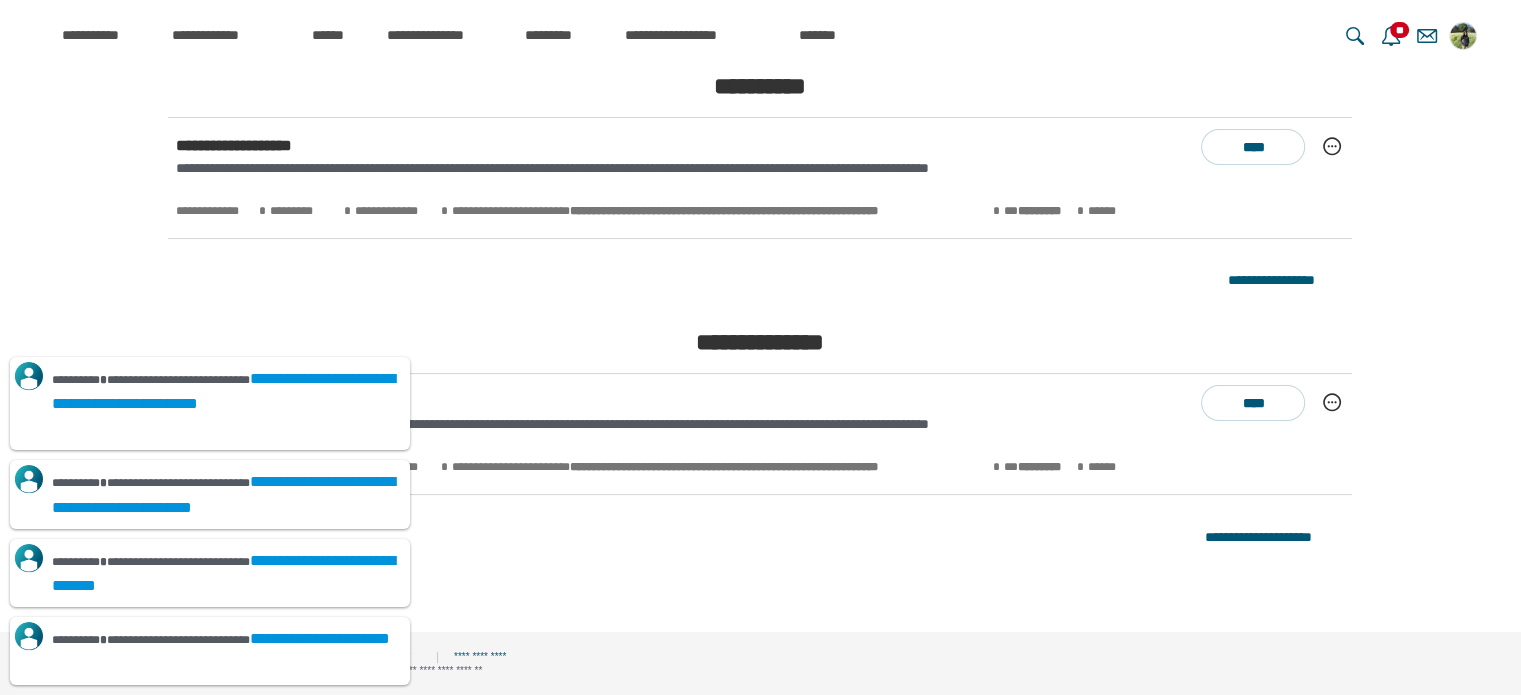 click on "**********" at bounding box center [725, 435] 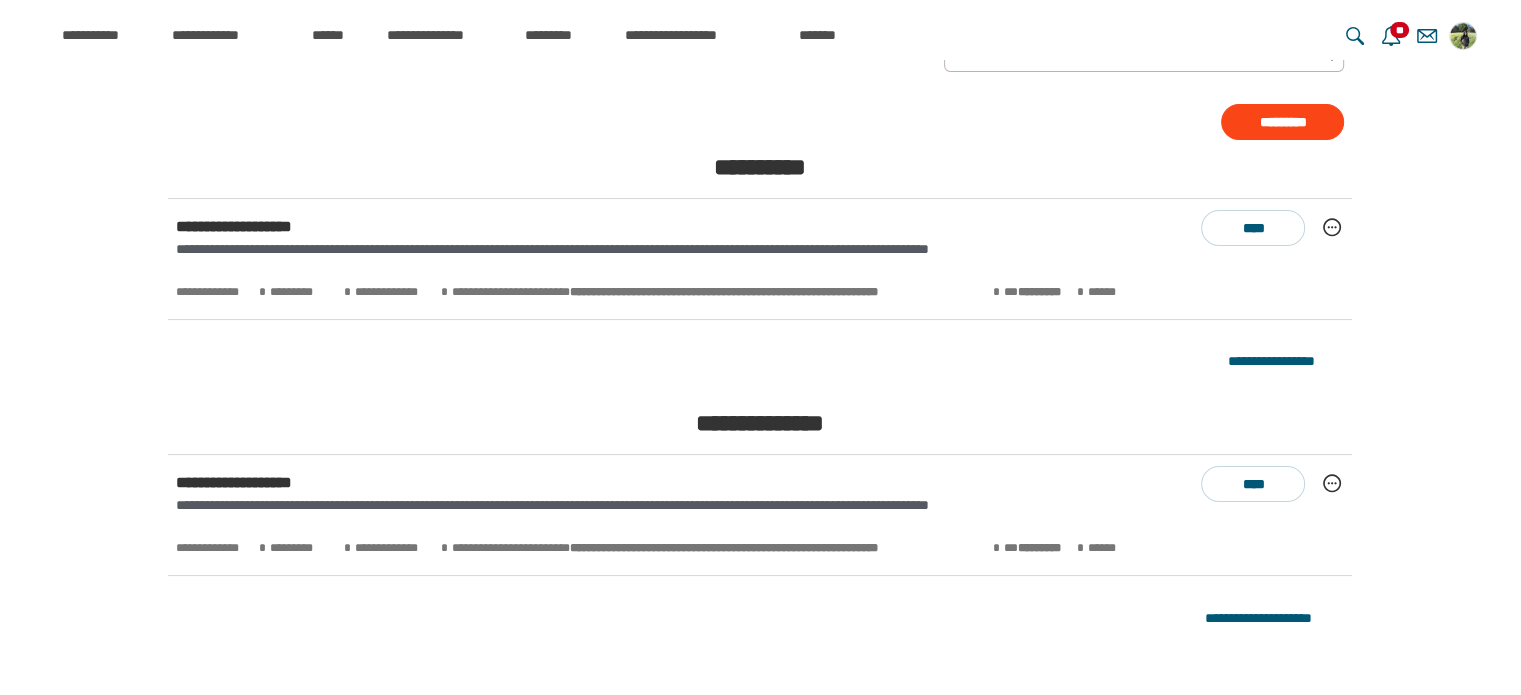 scroll, scrollTop: 288, scrollLeft: 0, axis: vertical 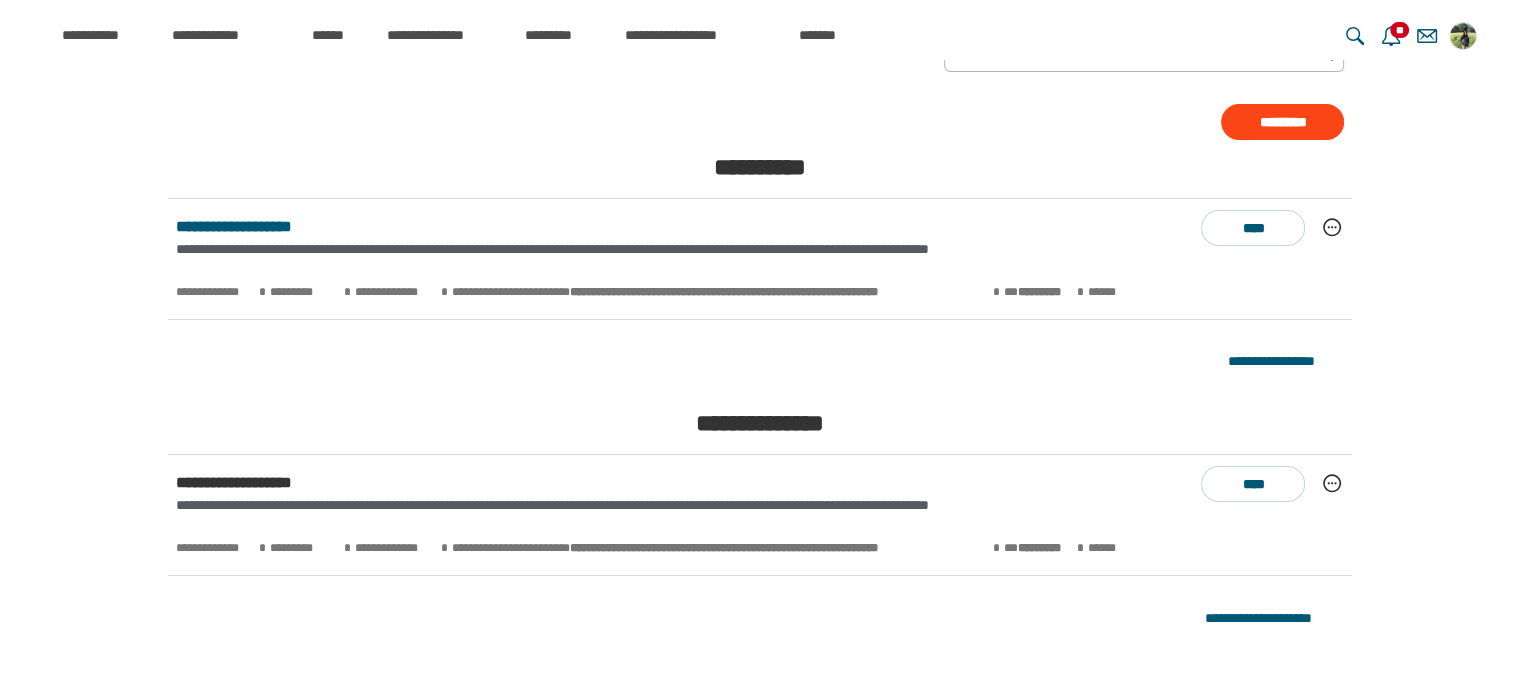 click on "**********" at bounding box center [234, 226] 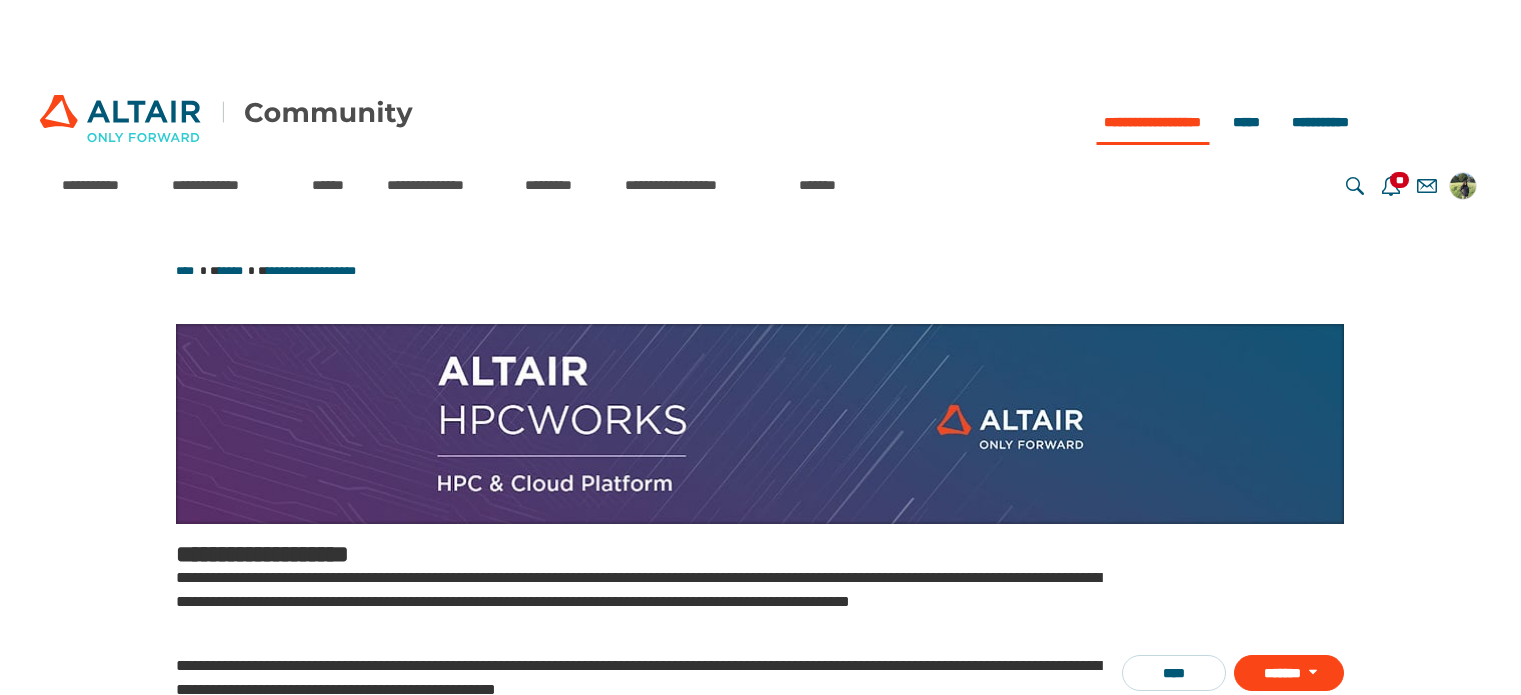 scroll, scrollTop: 0, scrollLeft: 0, axis: both 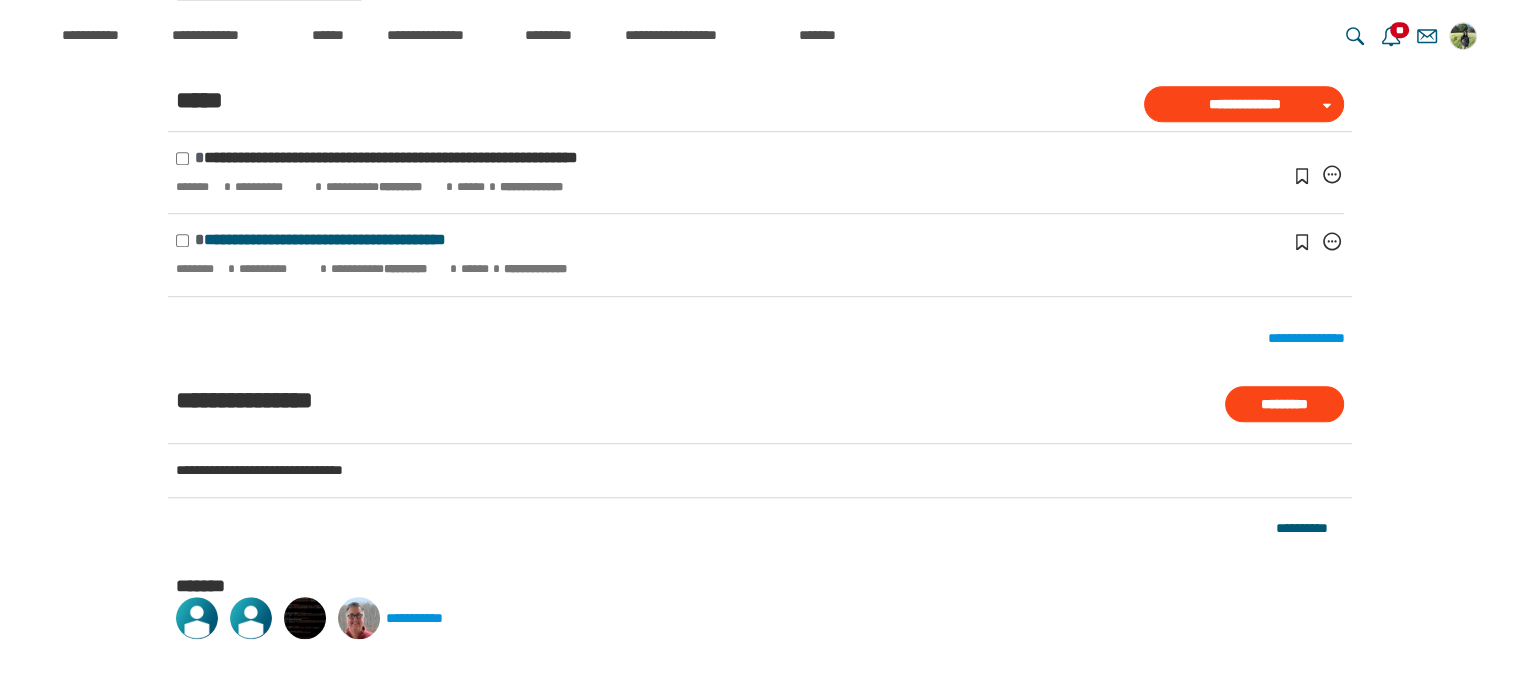click on "**********" at bounding box center [325, 239] 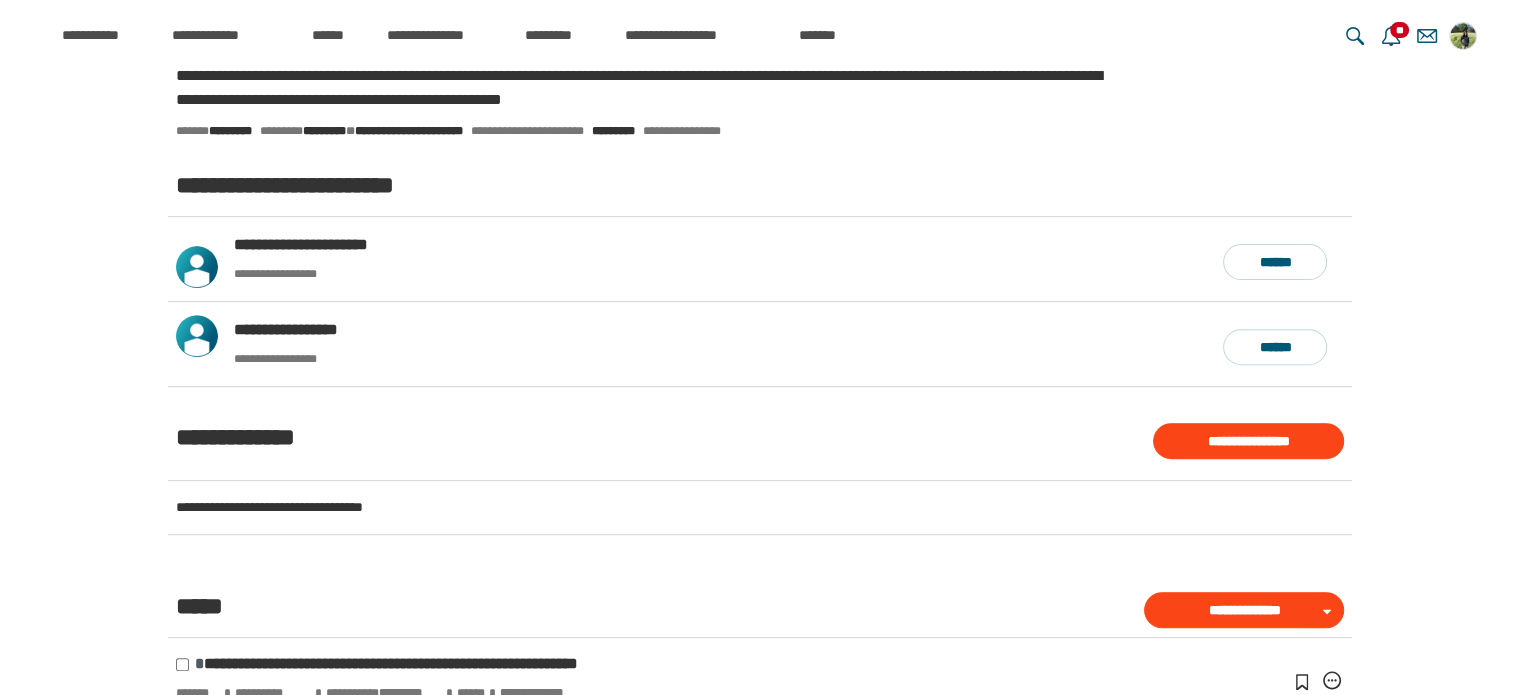 scroll, scrollTop: 496, scrollLeft: 0, axis: vertical 